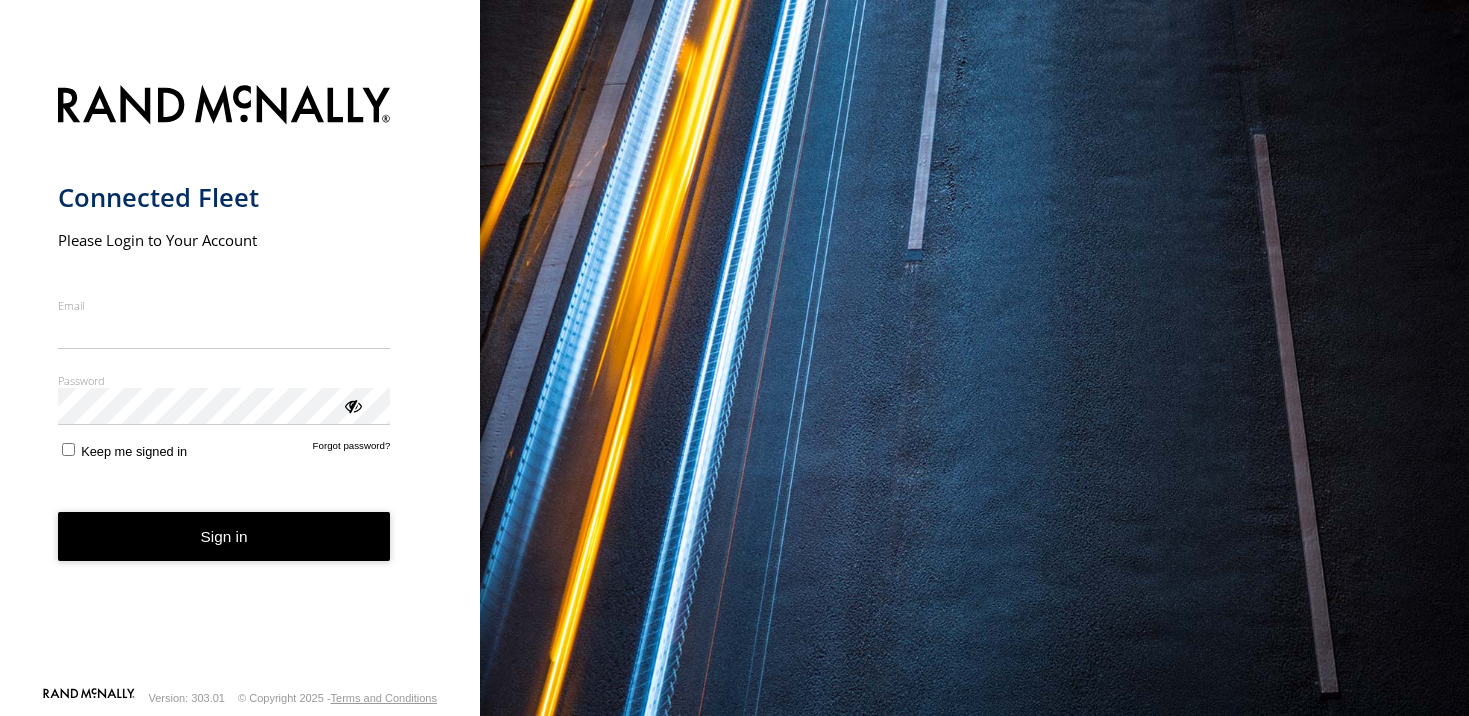 scroll, scrollTop: 0, scrollLeft: 0, axis: both 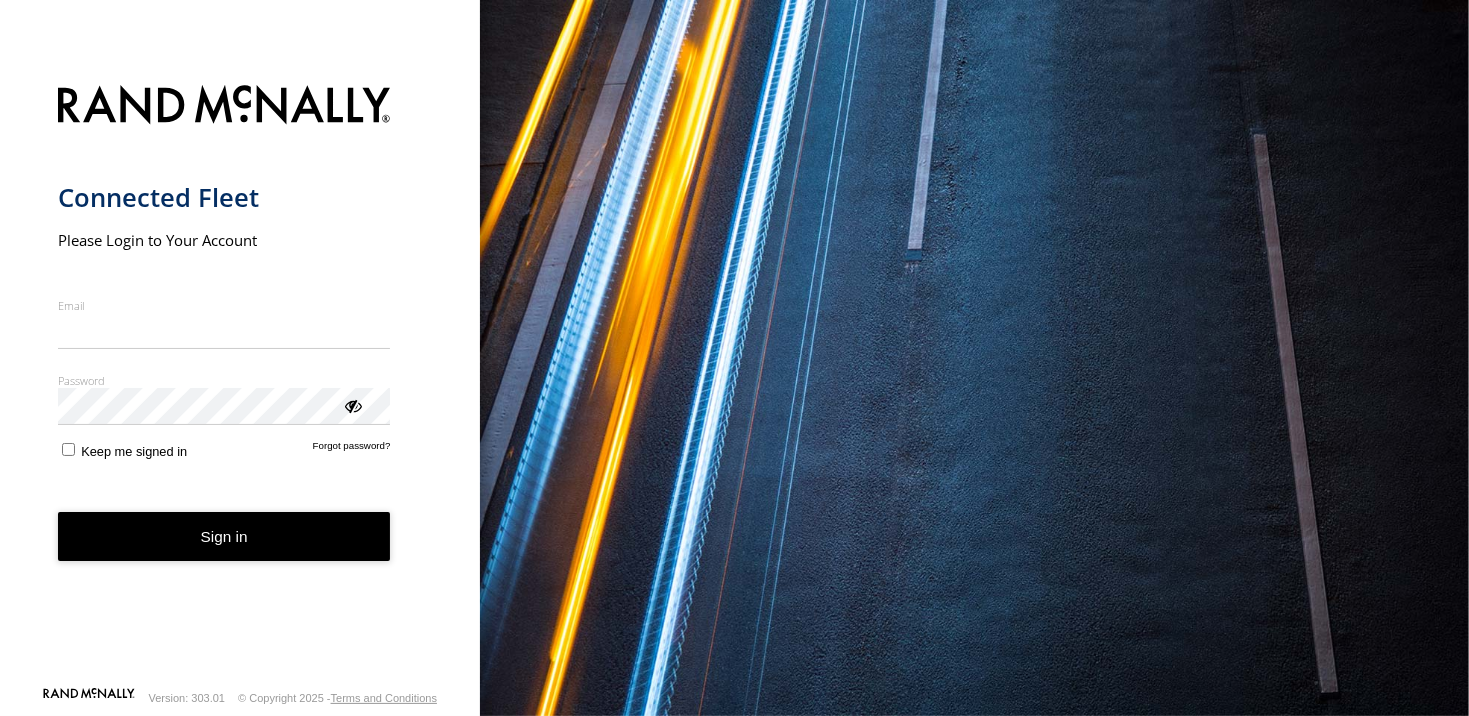 type on "**********" 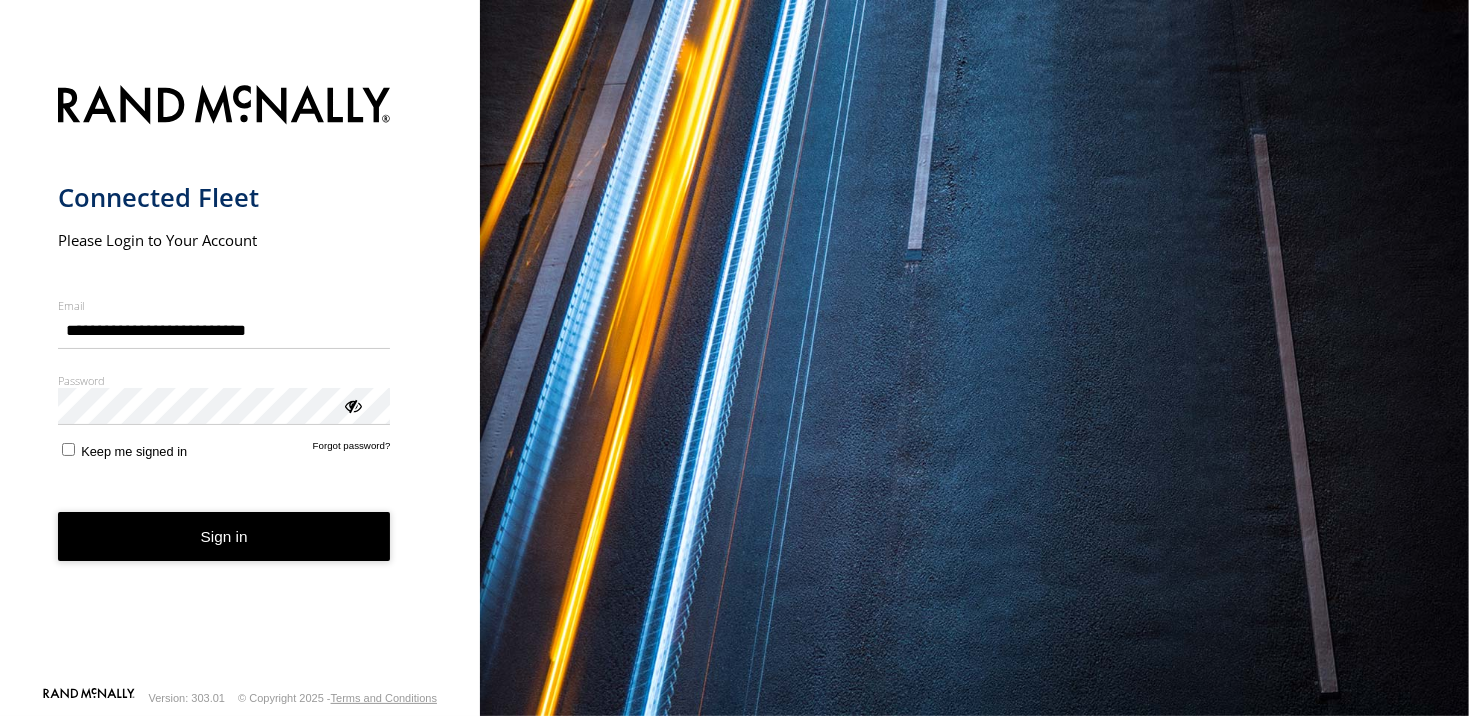 drag, startPoint x: 189, startPoint y: 540, endPoint x: 196, endPoint y: 548, distance: 10.630146 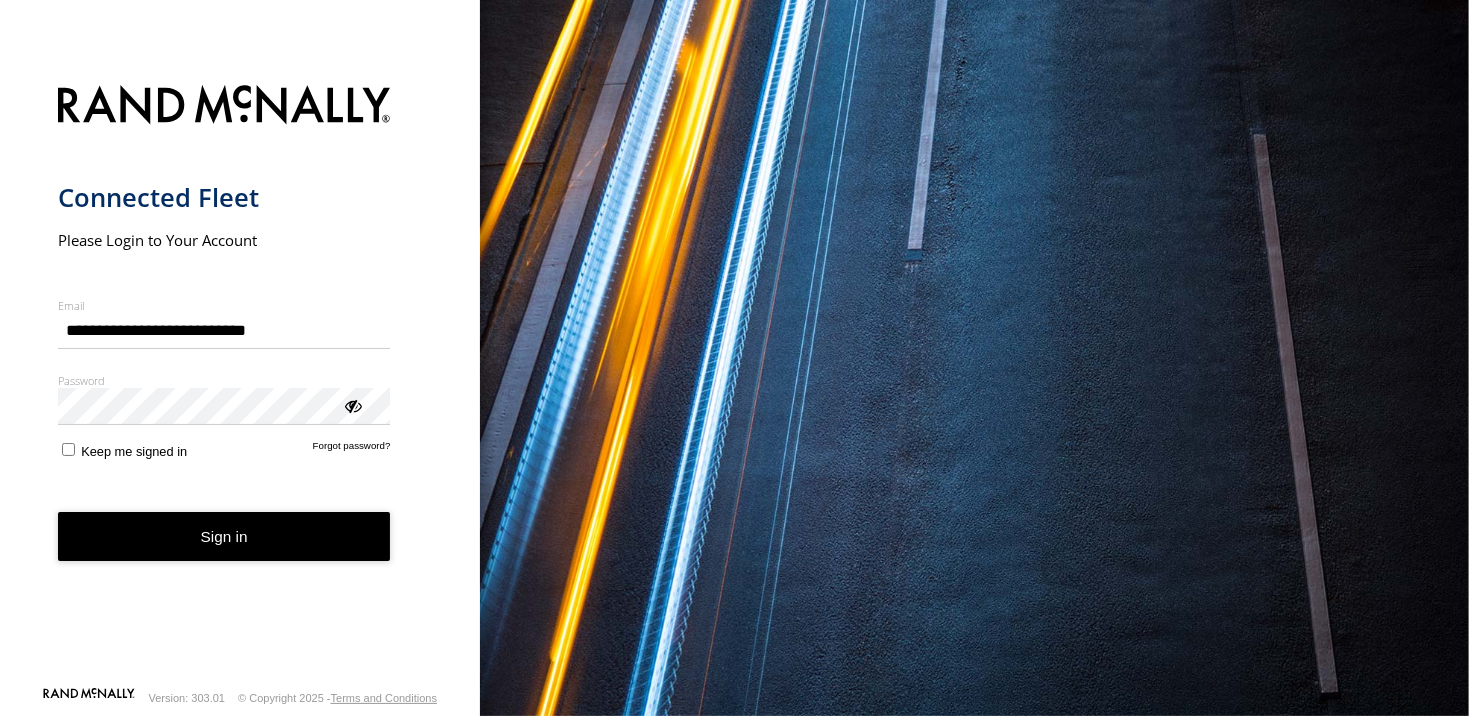 click on "Sign in" at bounding box center (224, 536) 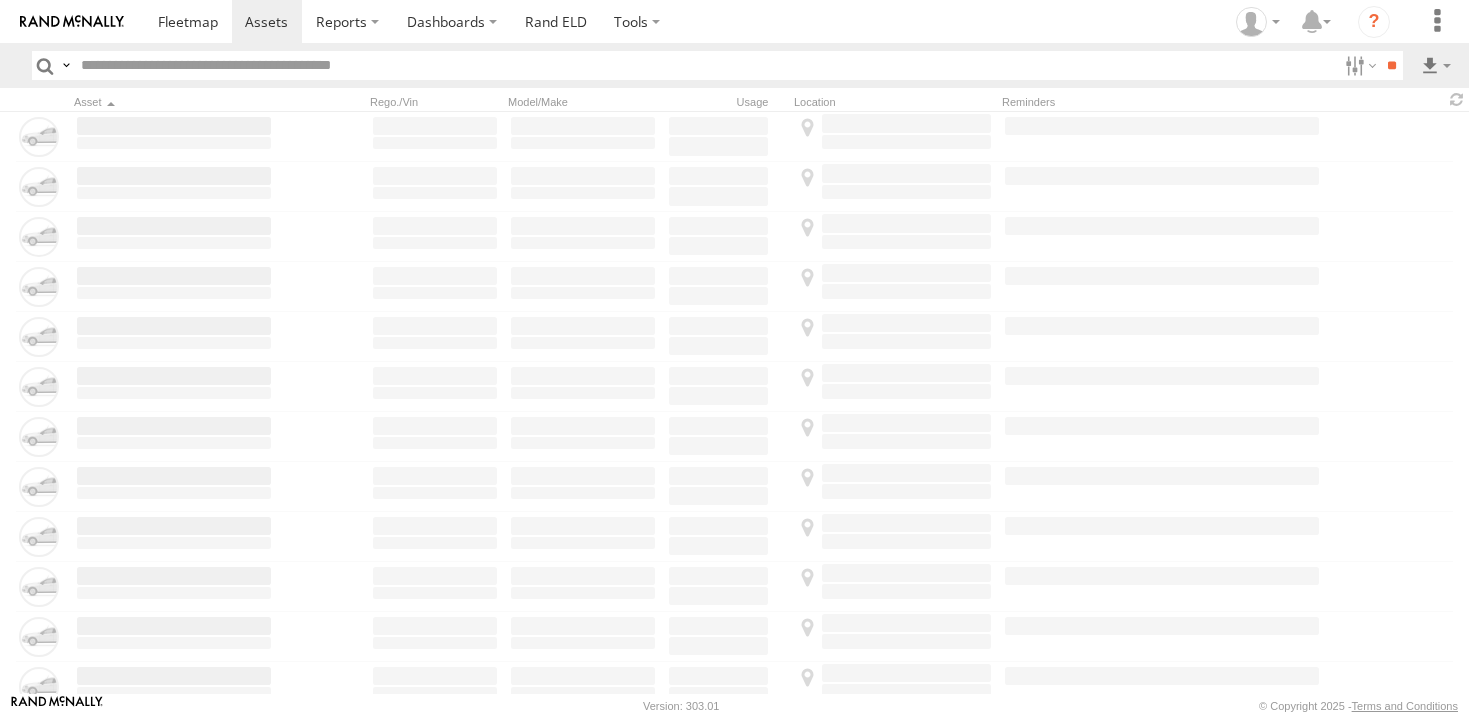 scroll, scrollTop: 0, scrollLeft: 0, axis: both 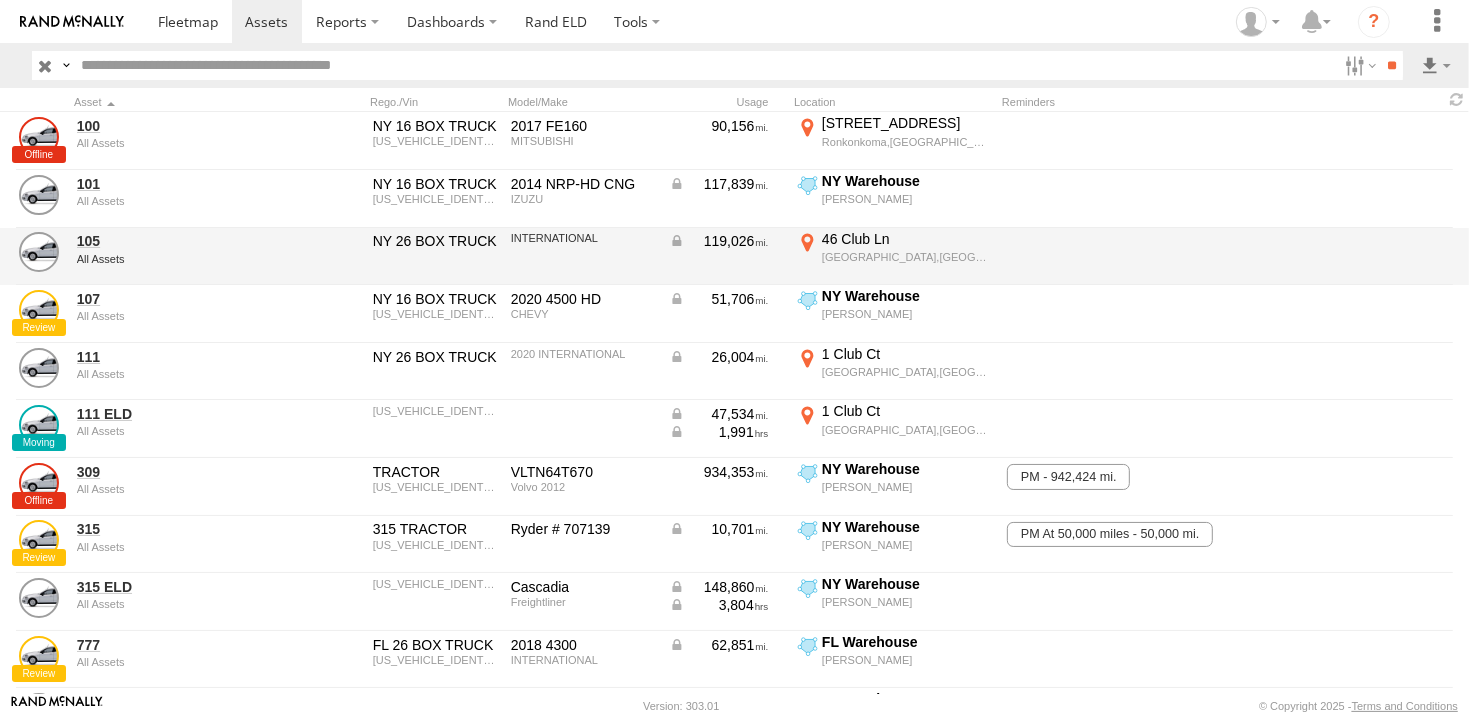 click on "46 Club Ln" at bounding box center (906, 239) 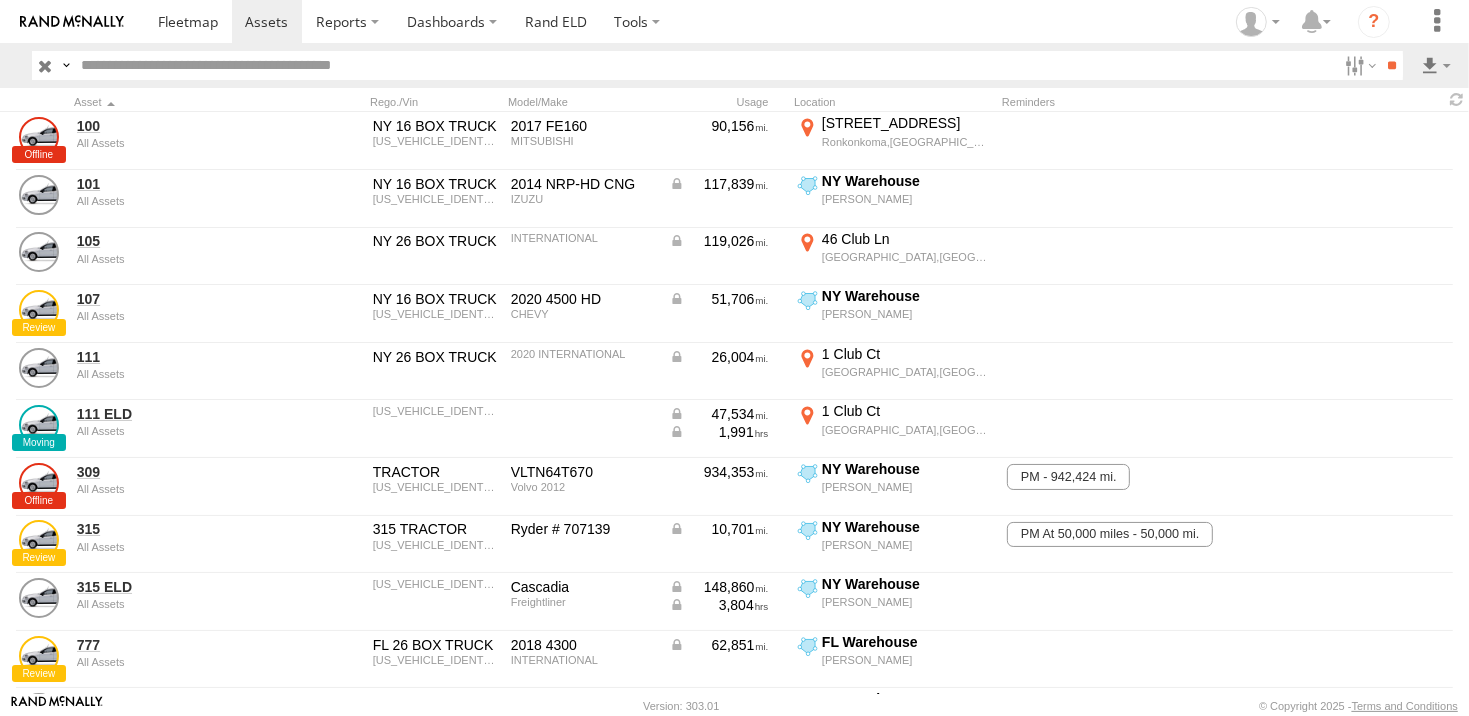 click on "Location Details" at bounding box center (0, 0) 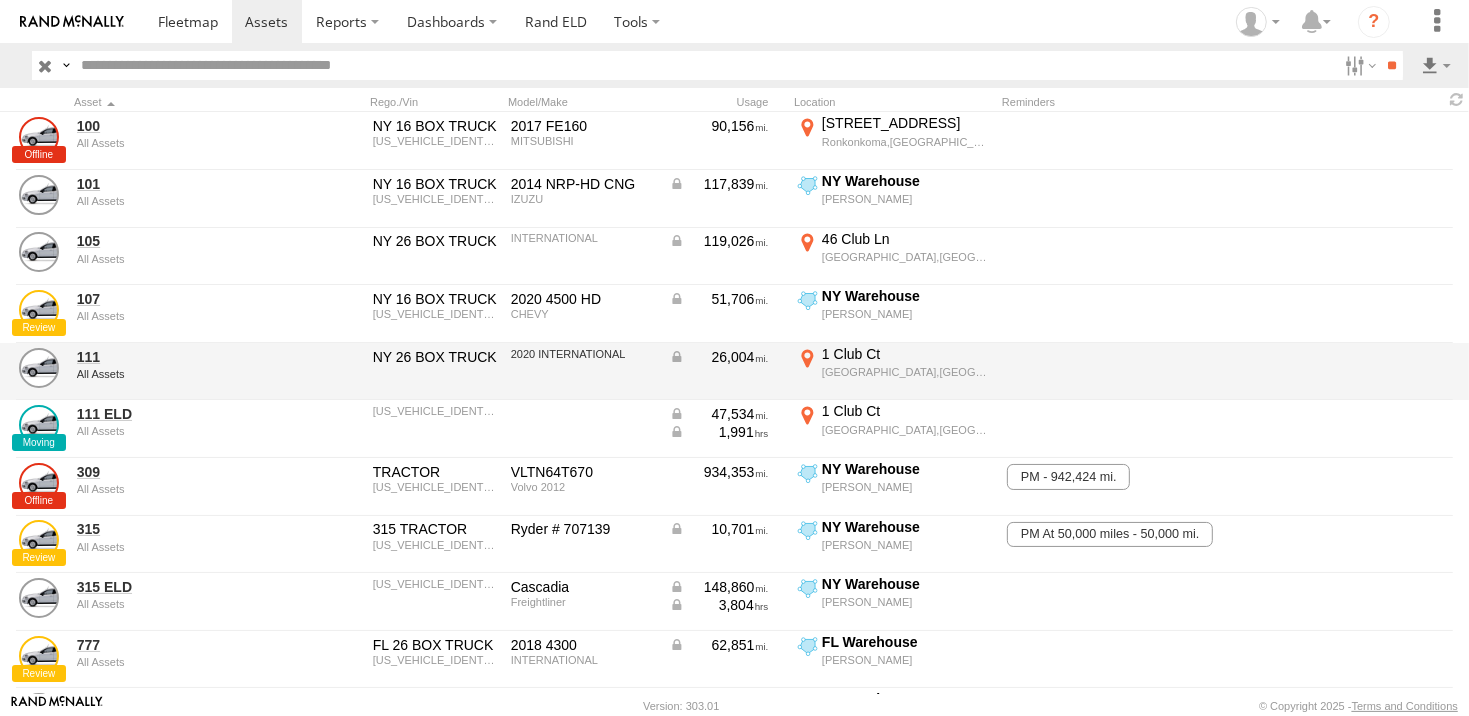 click on "Remsenburg,NY" at bounding box center [906, 372] 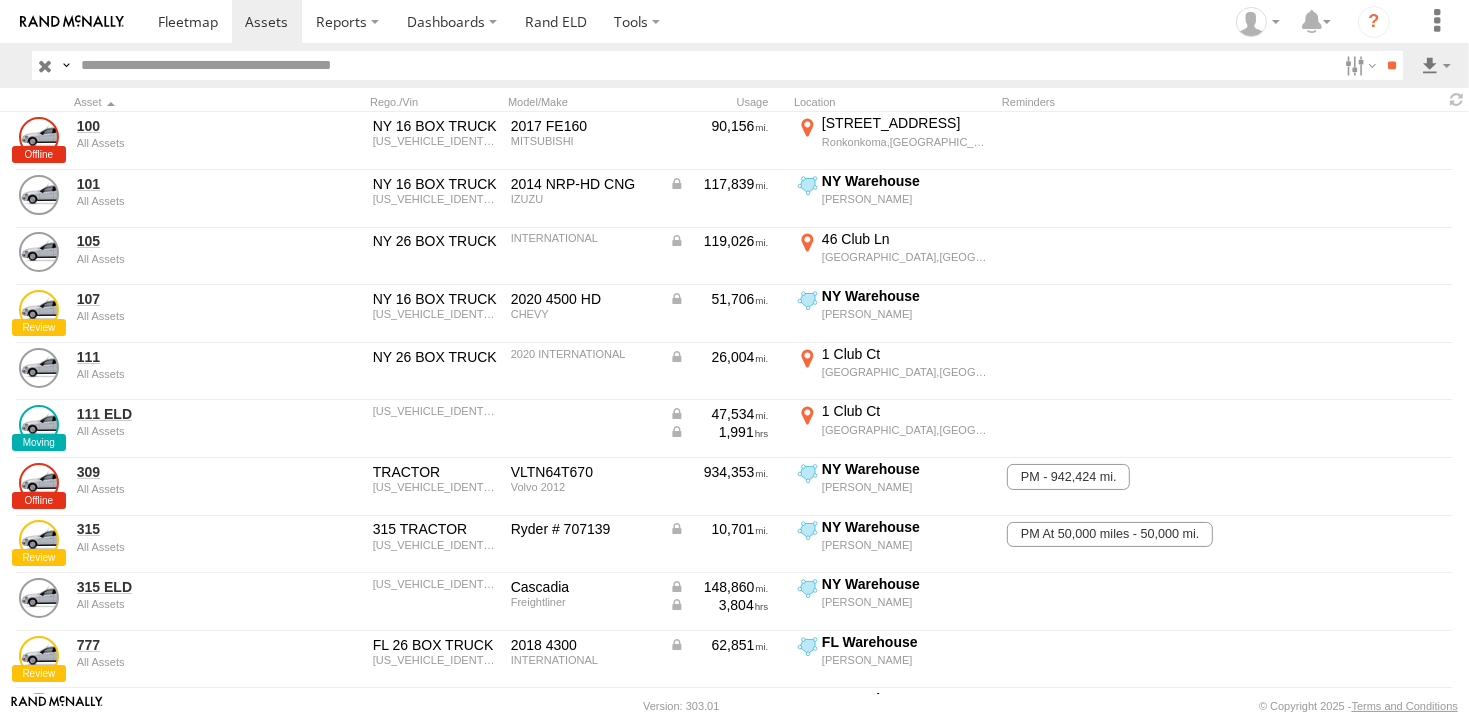 click on "×" at bounding box center [0, 0] 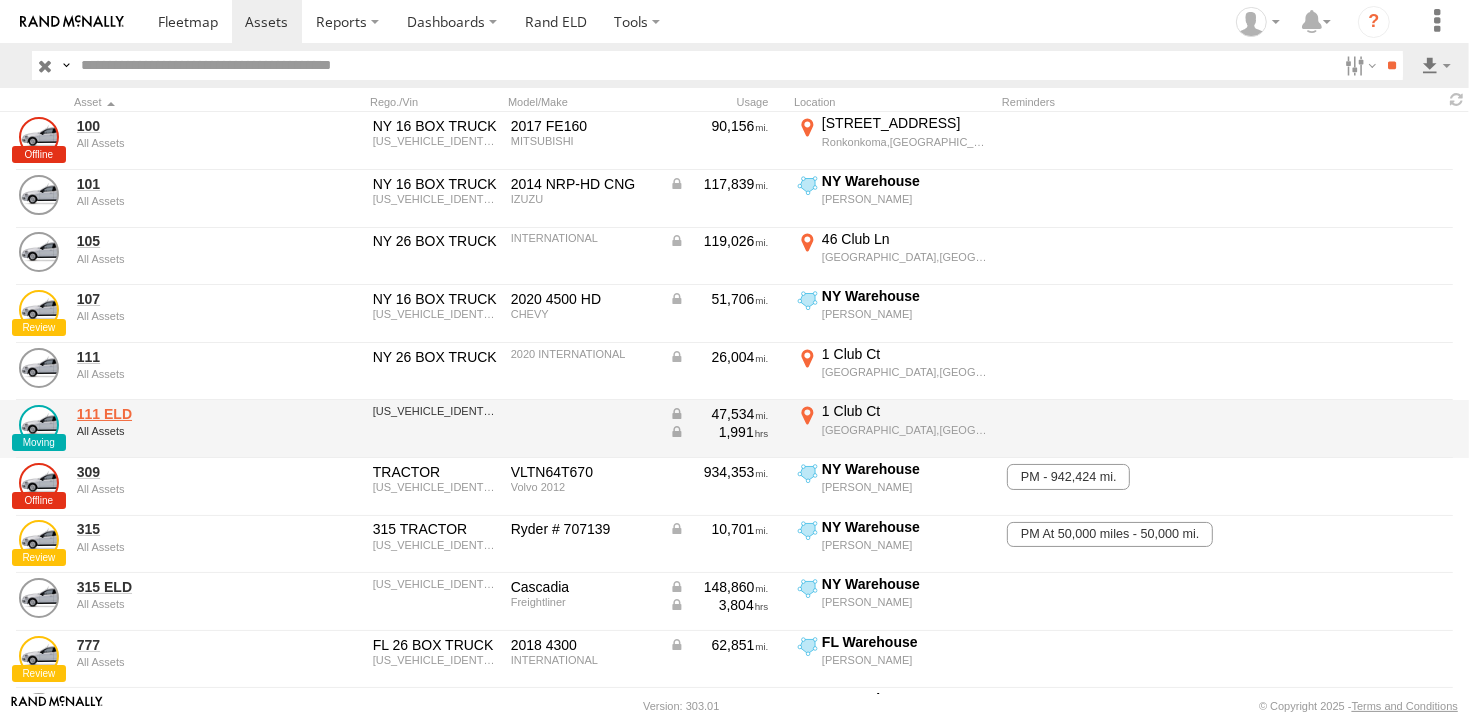 click on "111 ELD" at bounding box center (174, 414) 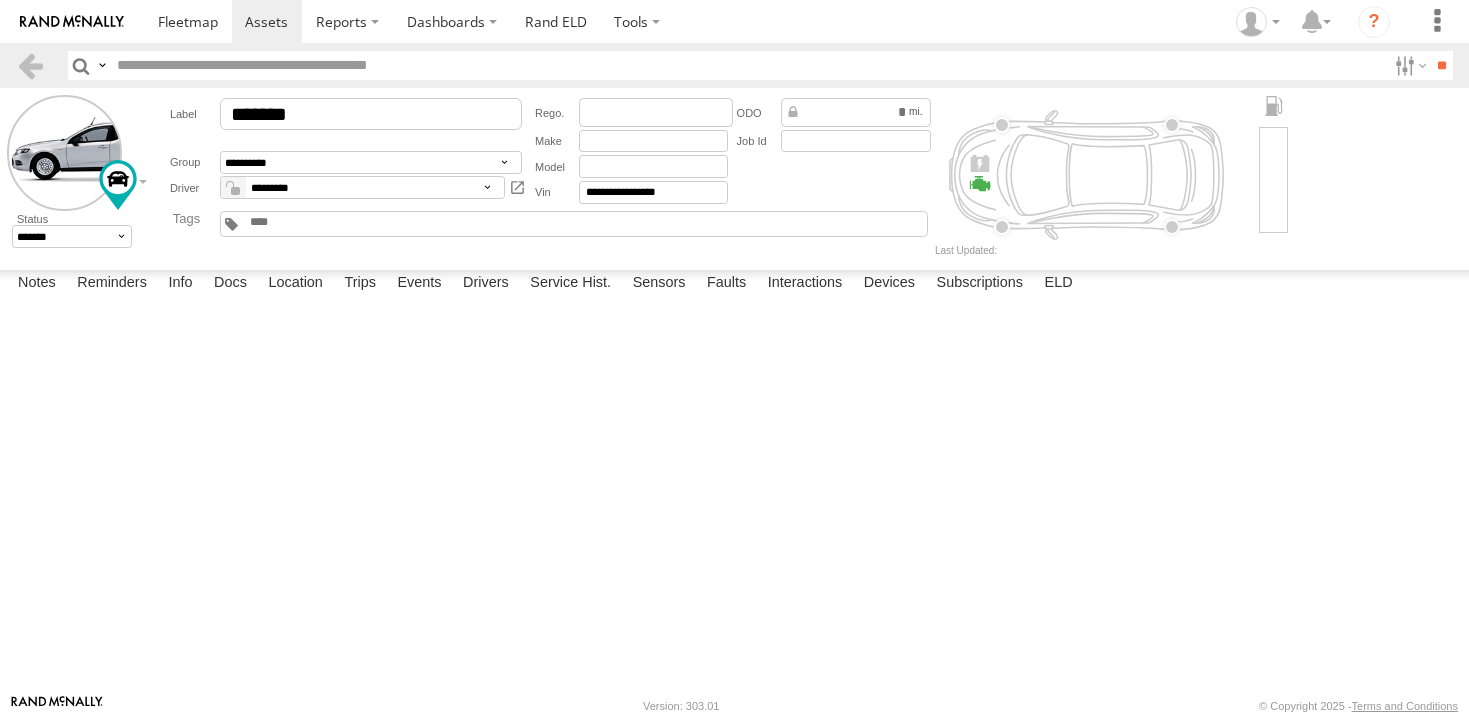 scroll, scrollTop: 0, scrollLeft: 0, axis: both 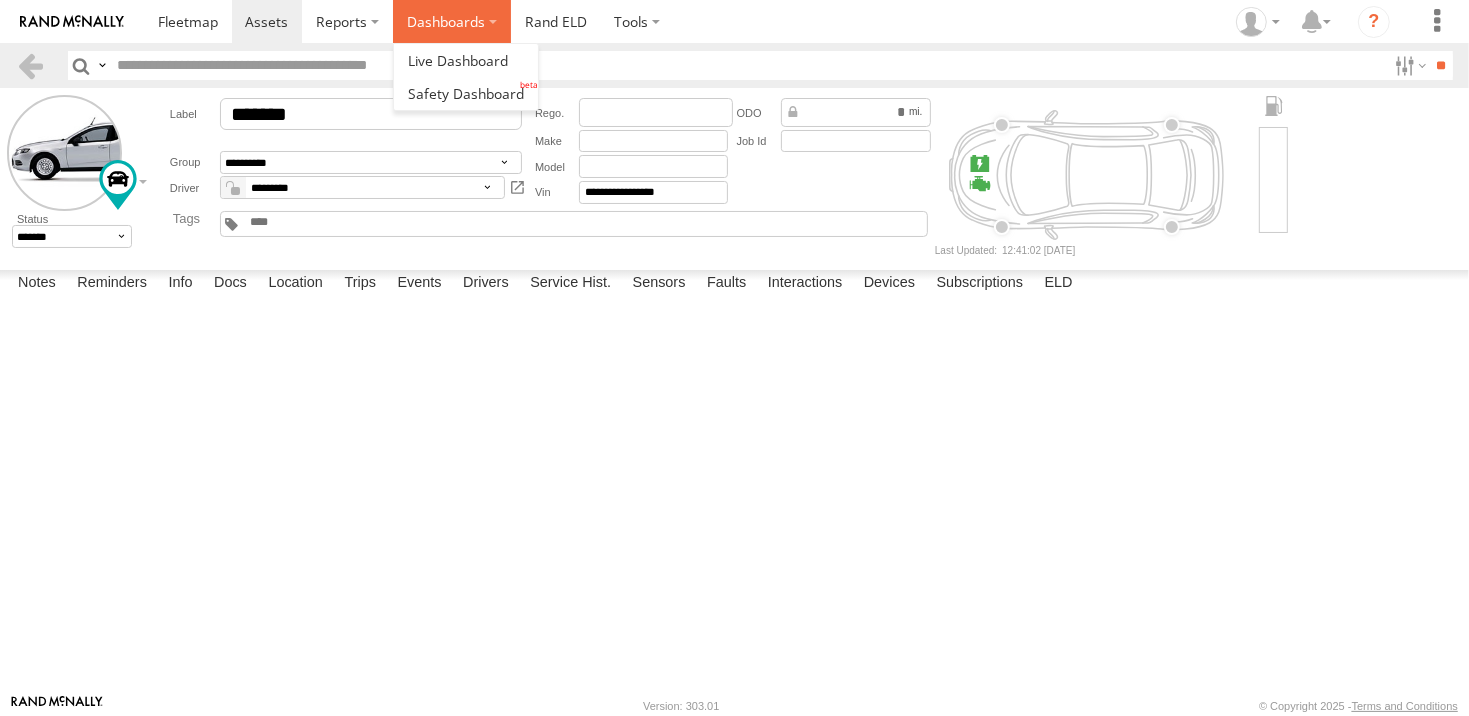 click on "Dashboards" at bounding box center [452, 21] 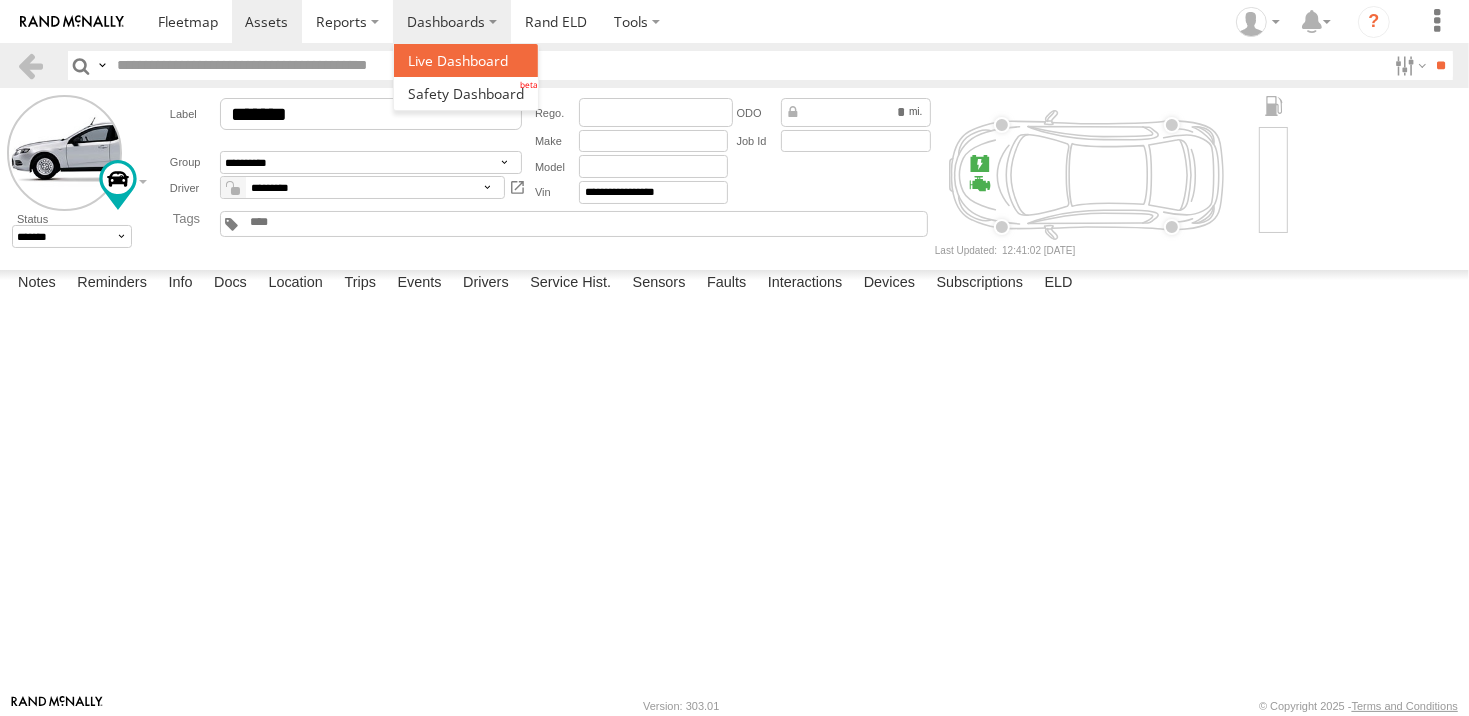 click at bounding box center [458, 60] 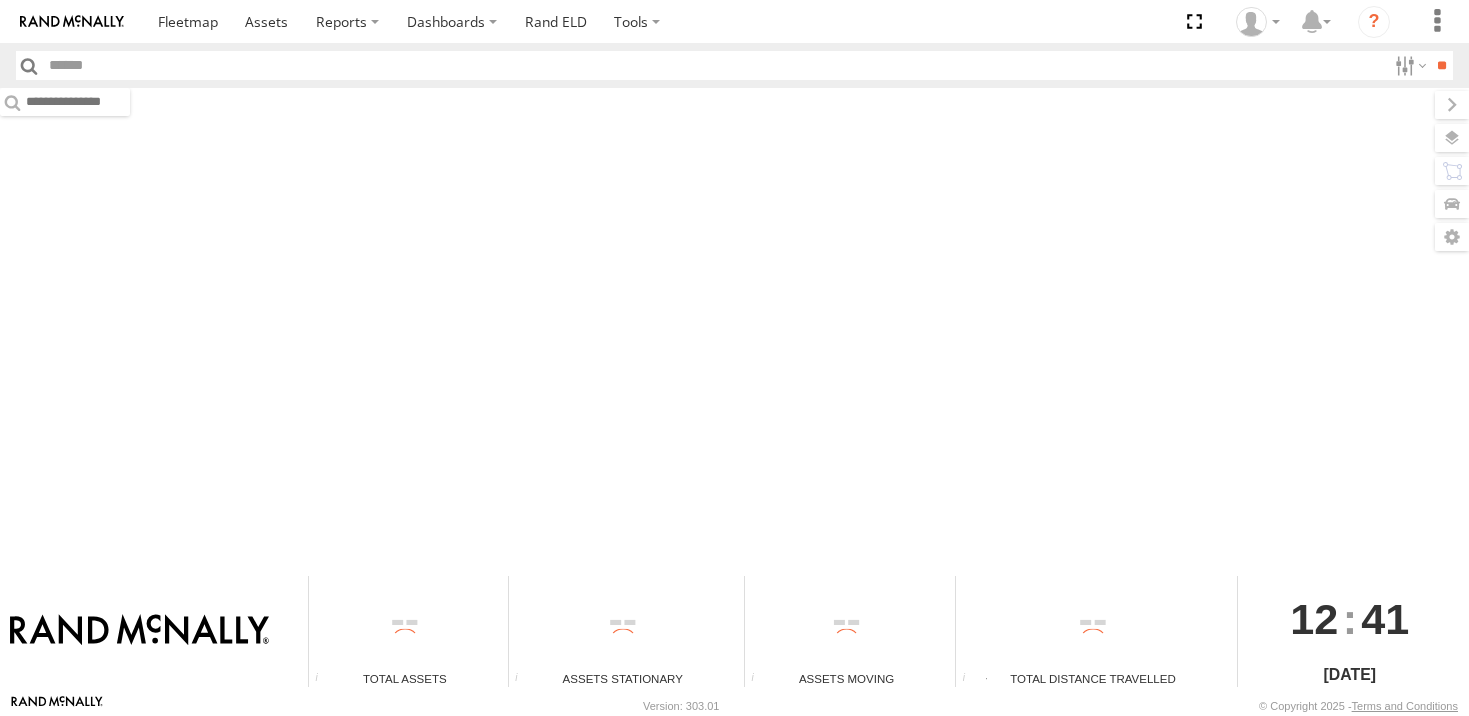 scroll, scrollTop: 0, scrollLeft: 0, axis: both 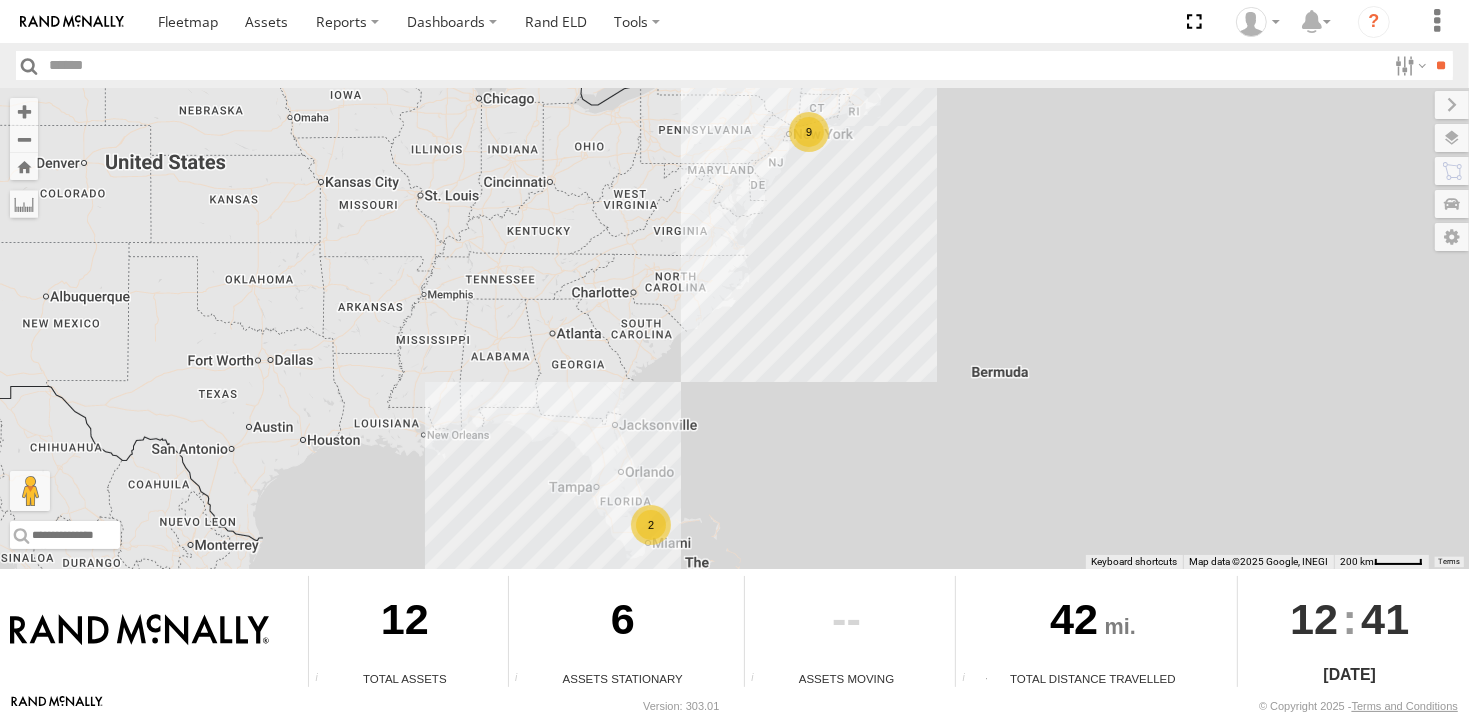 click on "9" at bounding box center [809, 132] 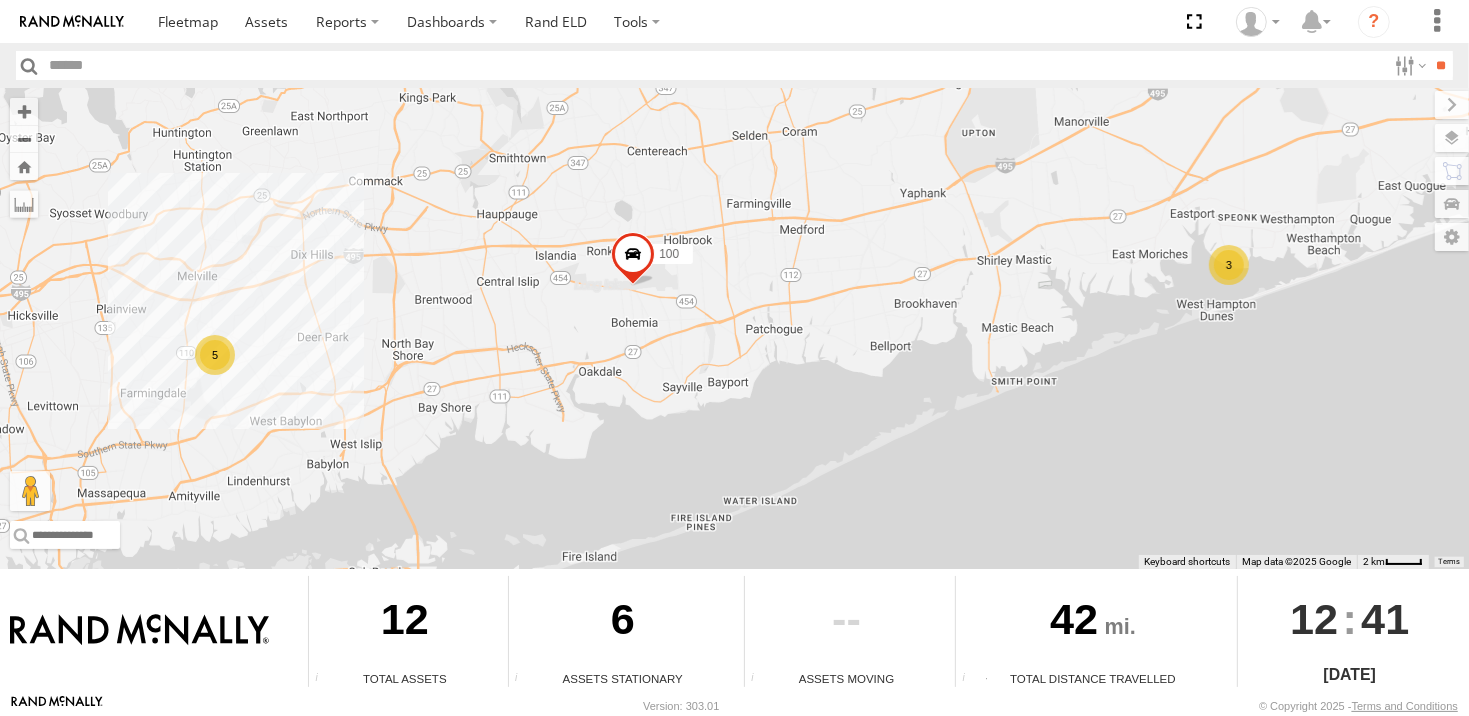 drag, startPoint x: 1191, startPoint y: 302, endPoint x: 1195, endPoint y: 277, distance: 25.317978 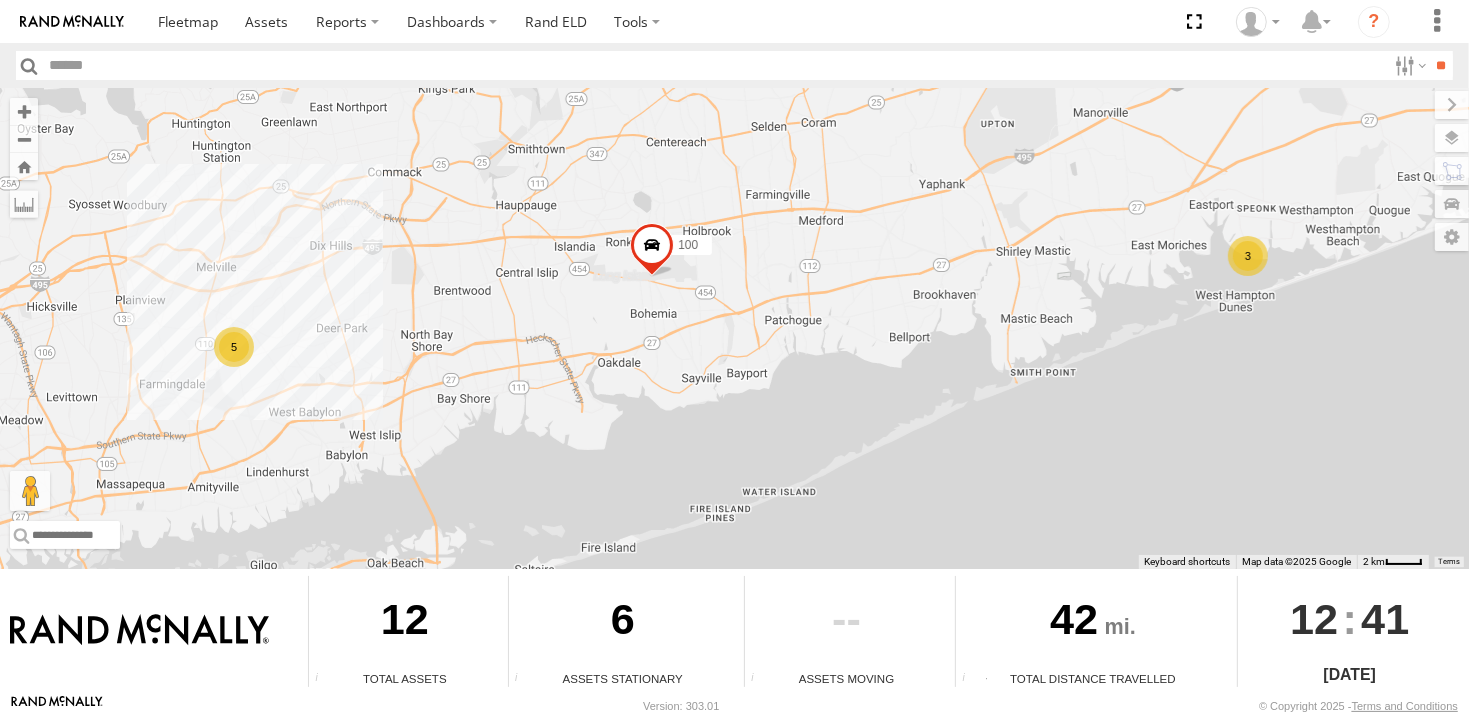 click on "5" at bounding box center [234, 347] 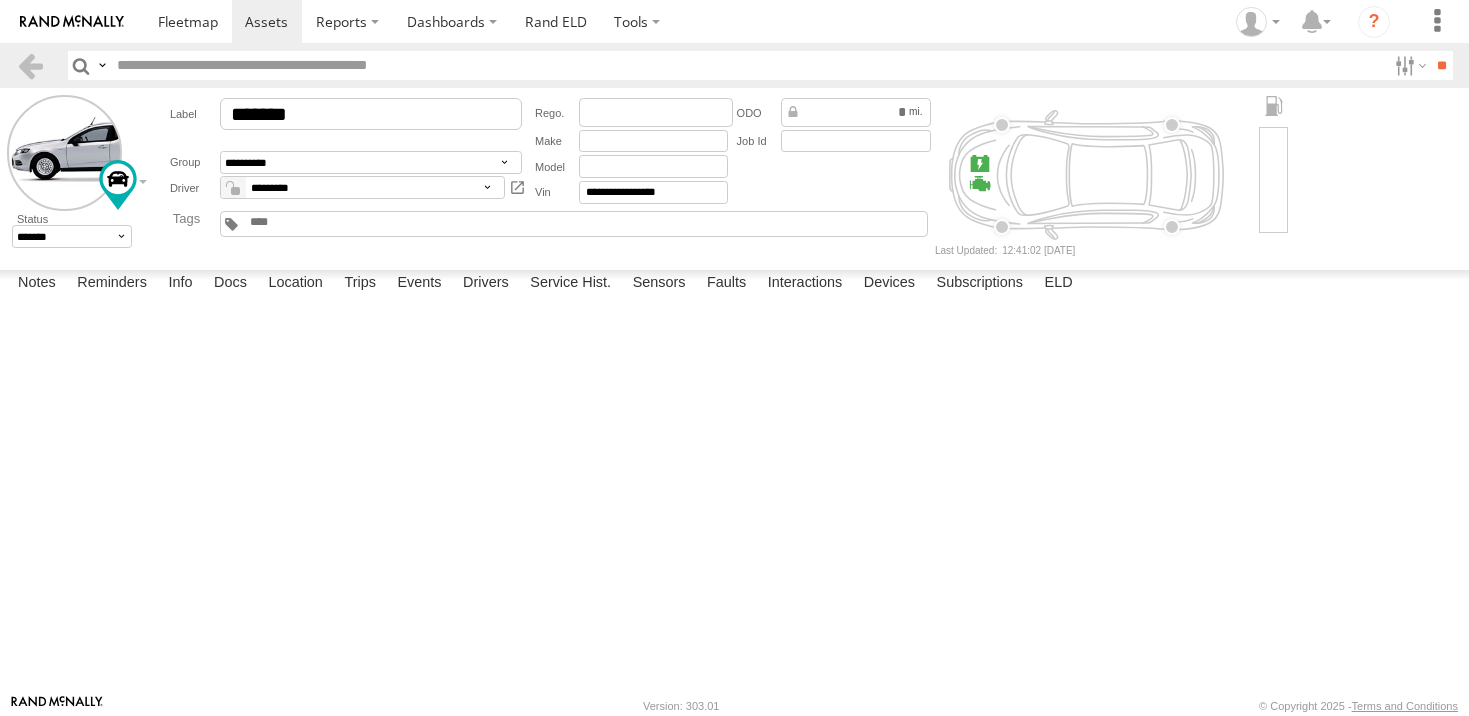 scroll, scrollTop: 0, scrollLeft: 0, axis: both 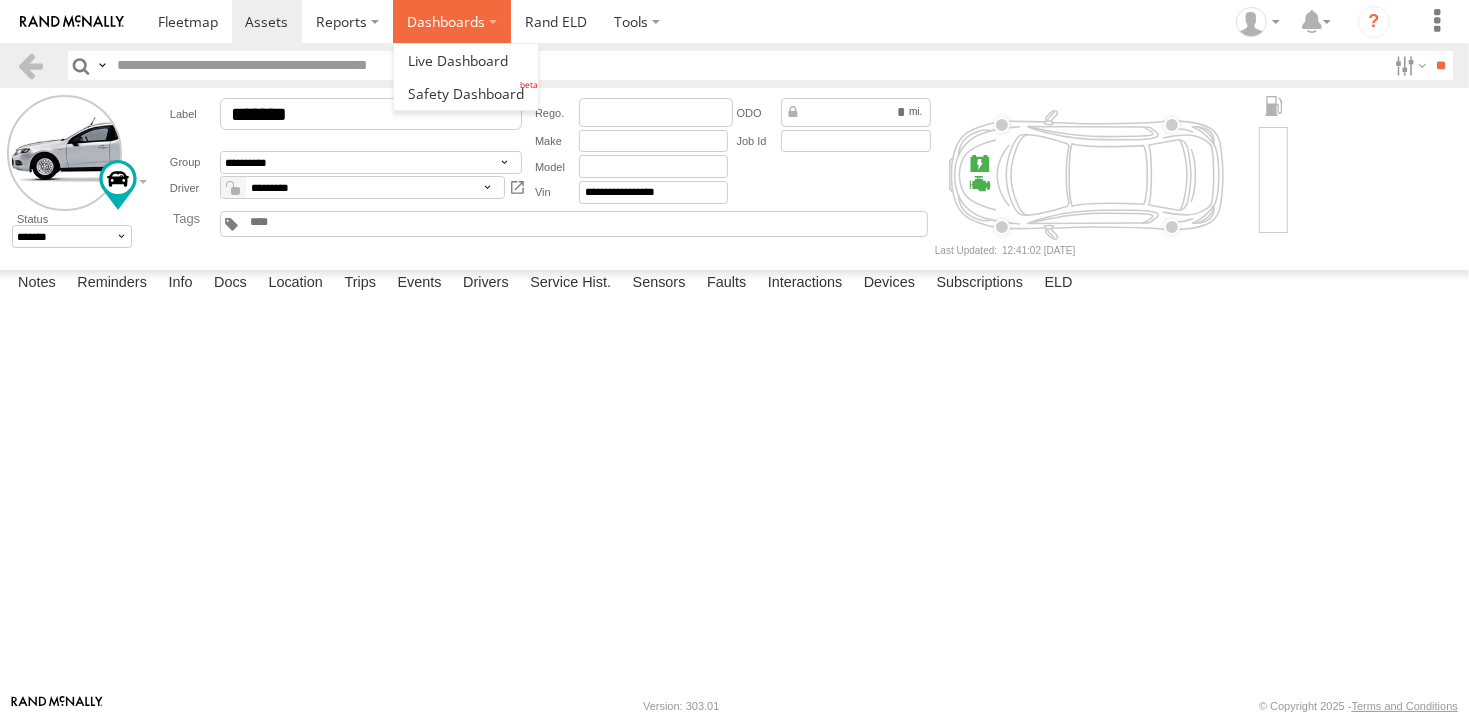 click on "Dashboards" at bounding box center [452, 21] 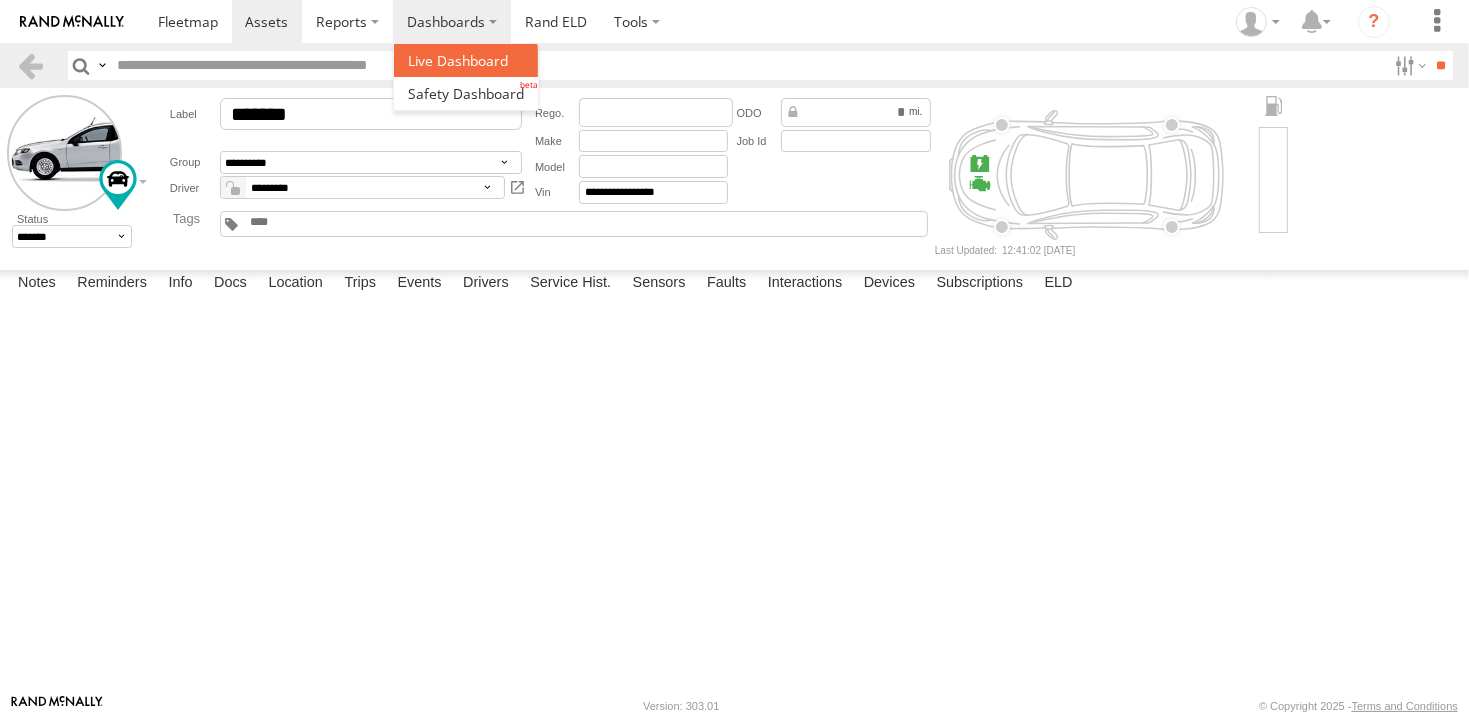 drag, startPoint x: 426, startPoint y: 55, endPoint x: 424, endPoint y: 67, distance: 12.165525 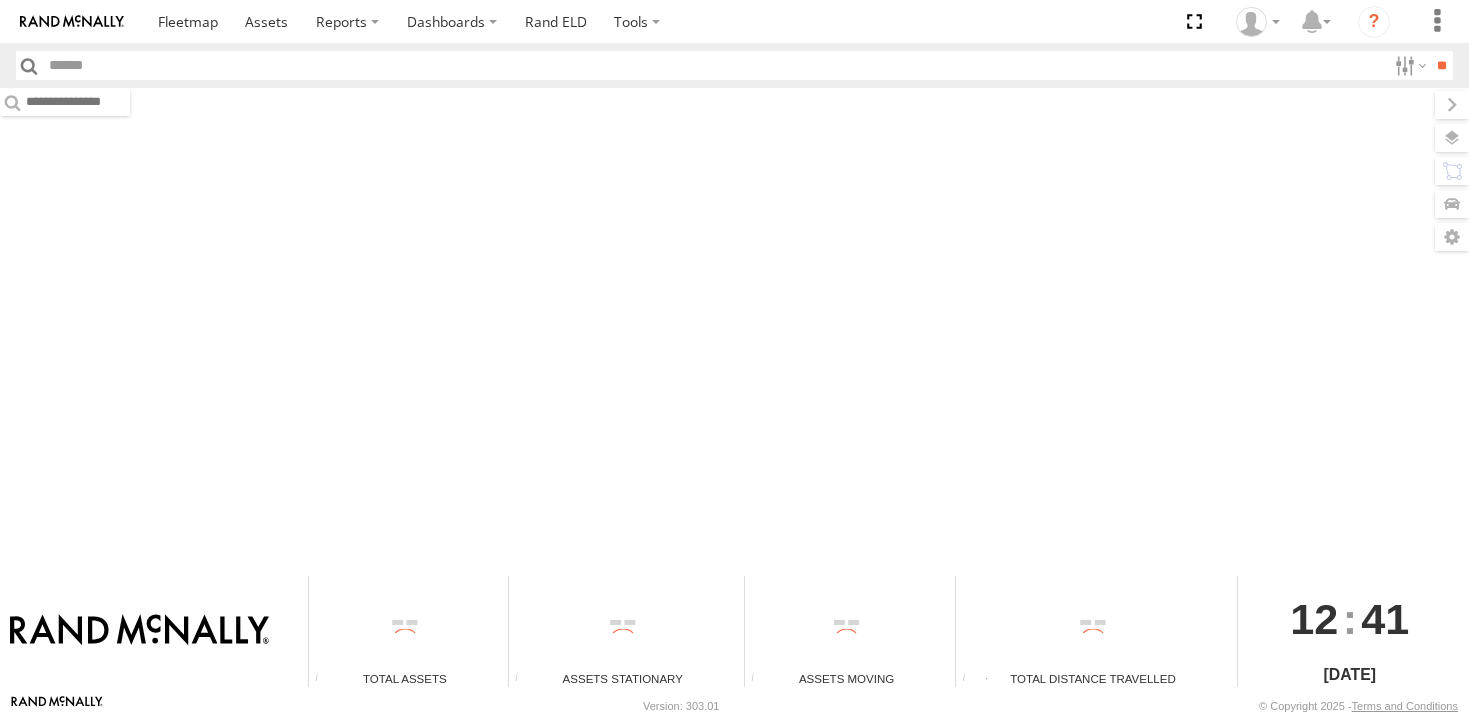 scroll, scrollTop: 0, scrollLeft: 0, axis: both 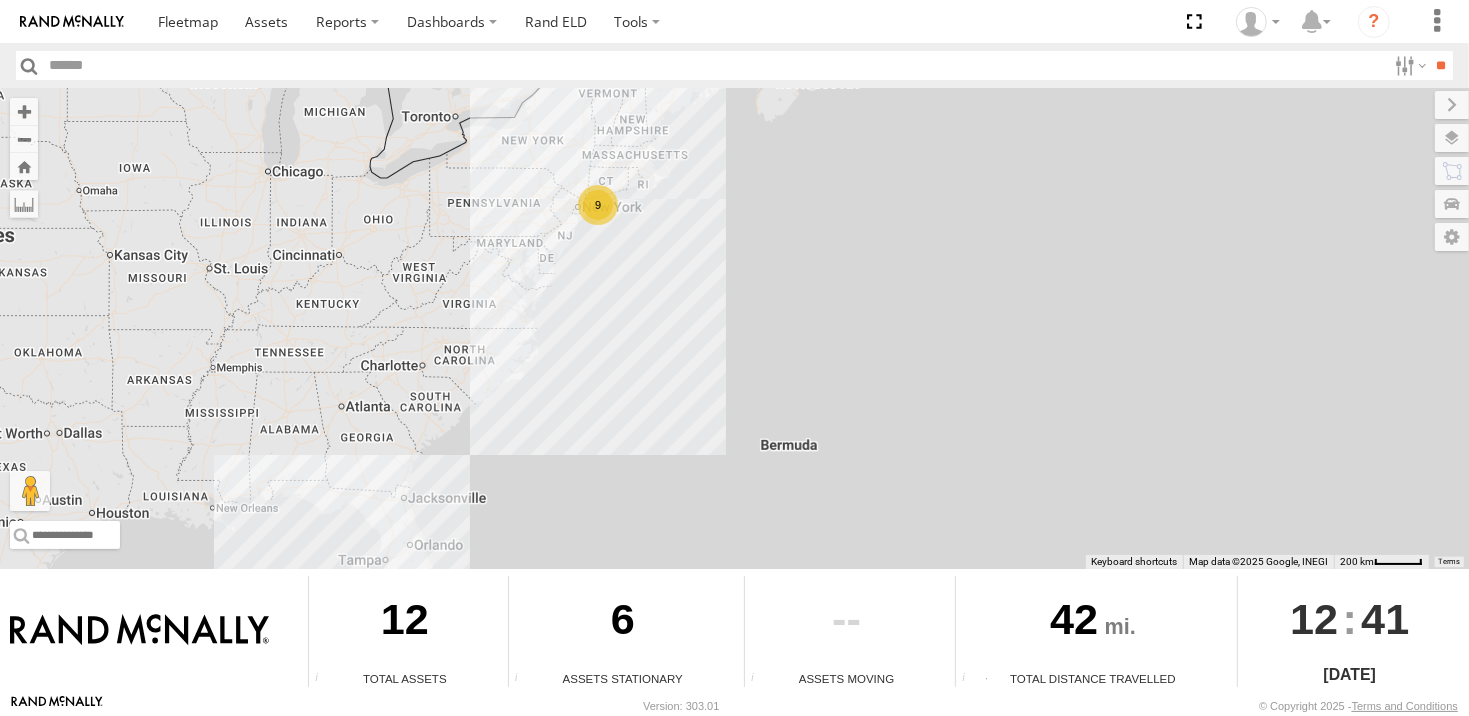 drag, startPoint x: 985, startPoint y: 396, endPoint x: 745, endPoint y: 395, distance: 240.00209 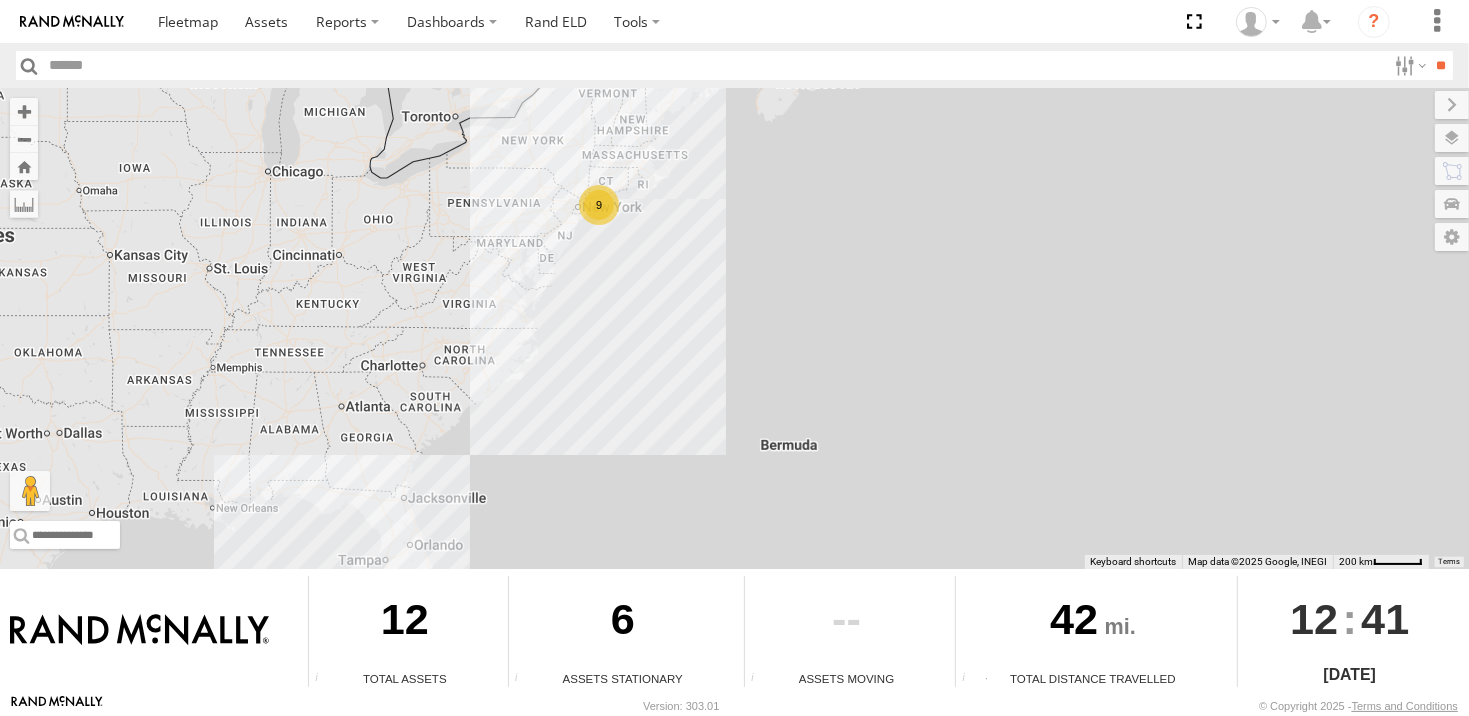click on "9" at bounding box center (599, 205) 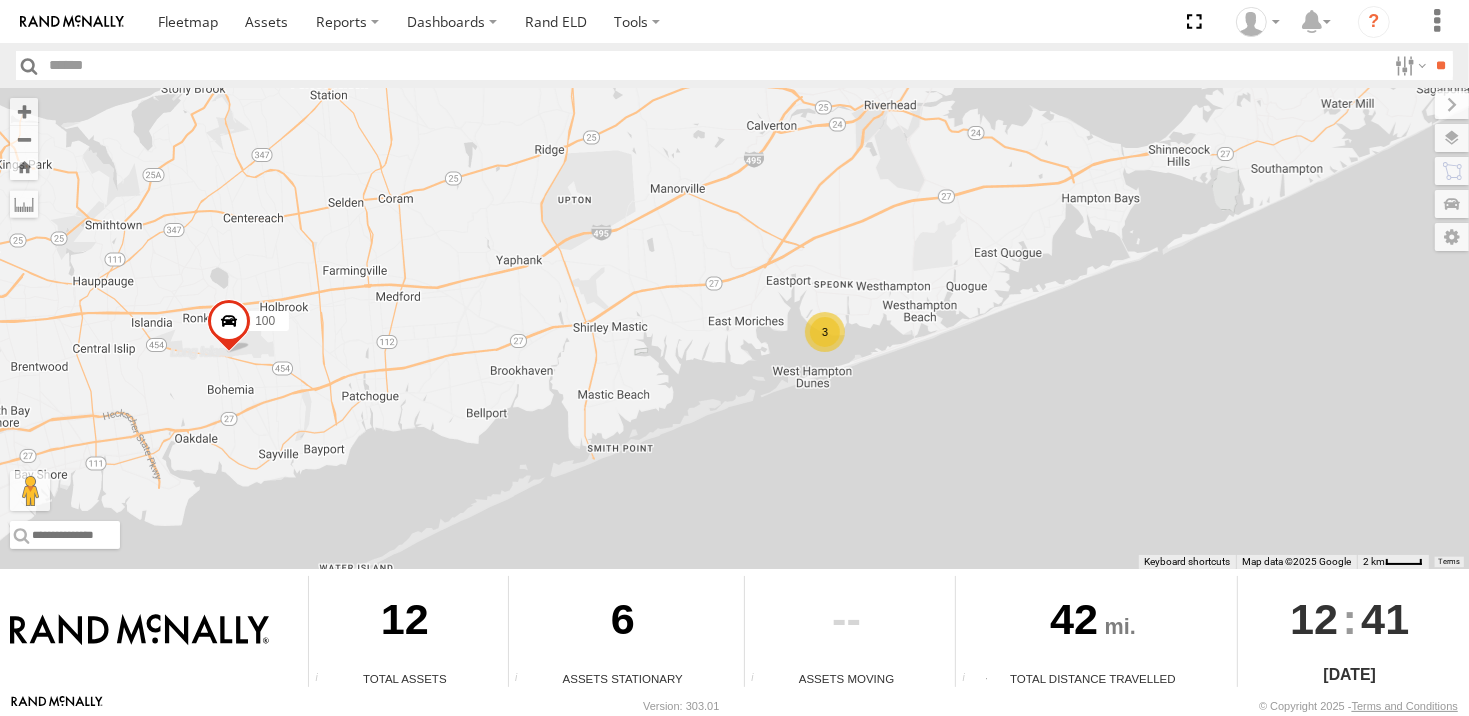 drag, startPoint x: 1033, startPoint y: 331, endPoint x: 623, endPoint y: 388, distance: 413.94324 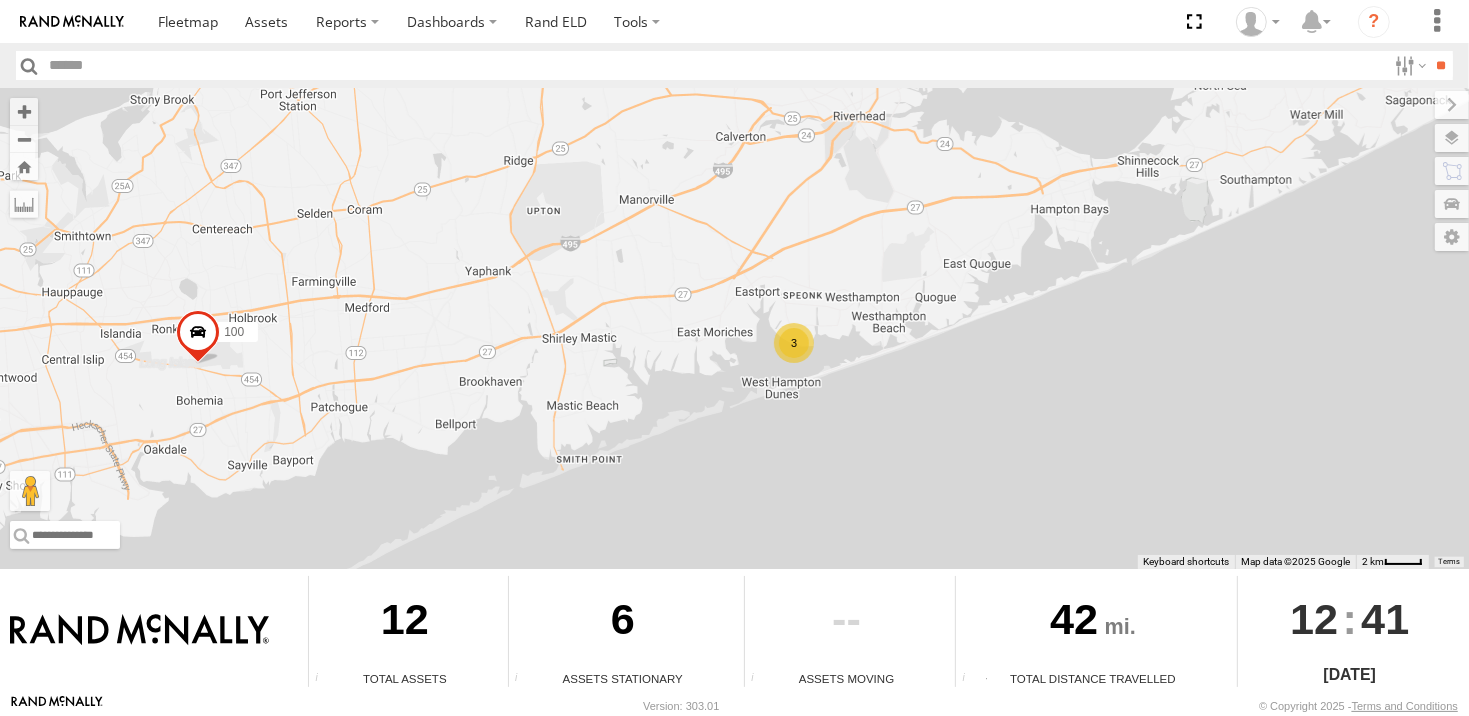 click on "3" at bounding box center [794, 343] 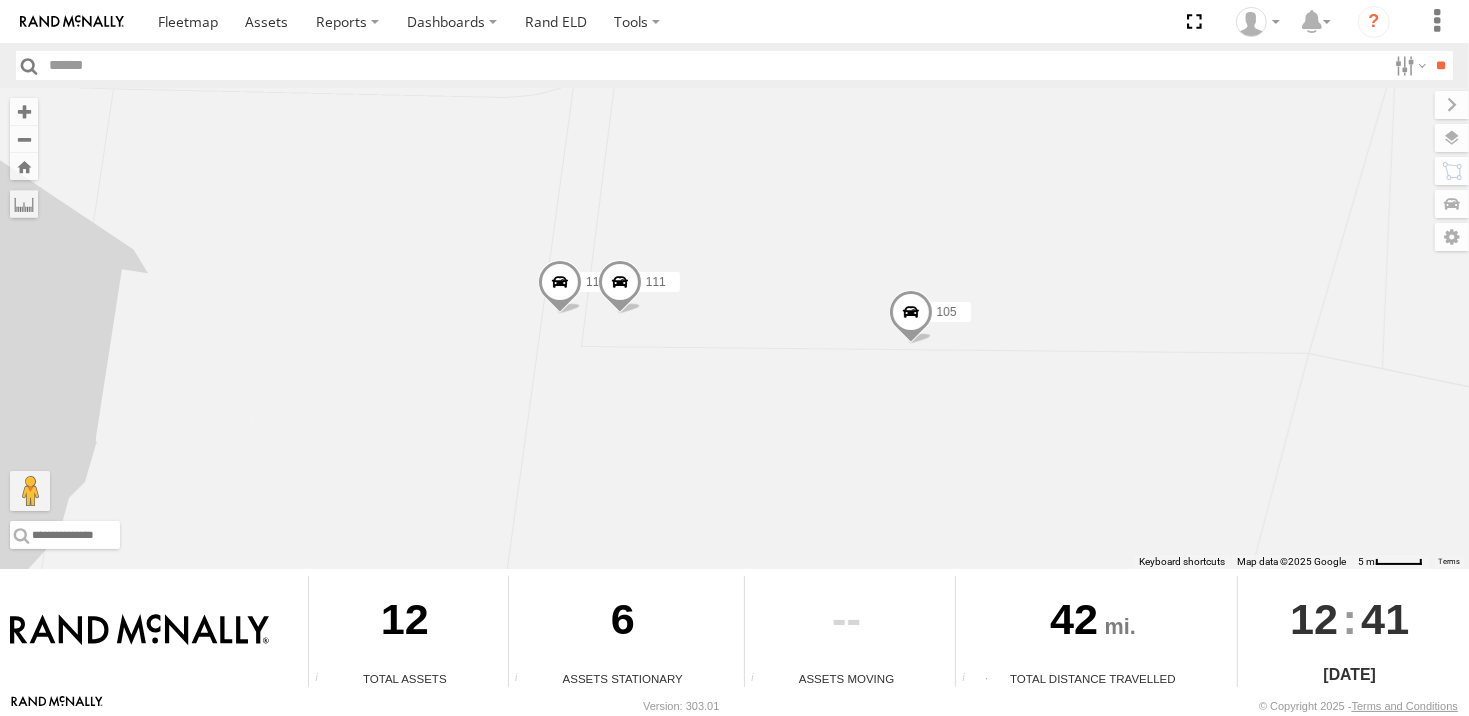 click at bounding box center (619, 287) 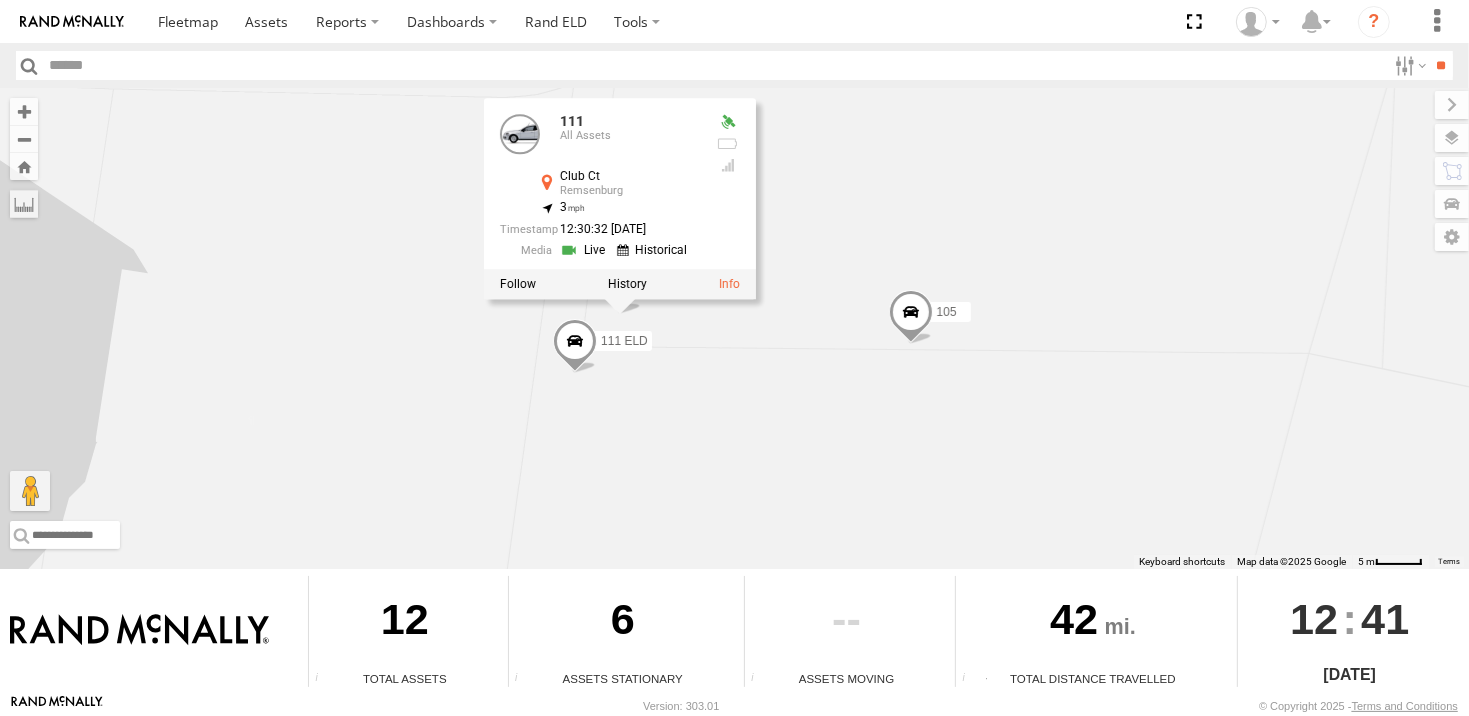 click at bounding box center [584, 249] 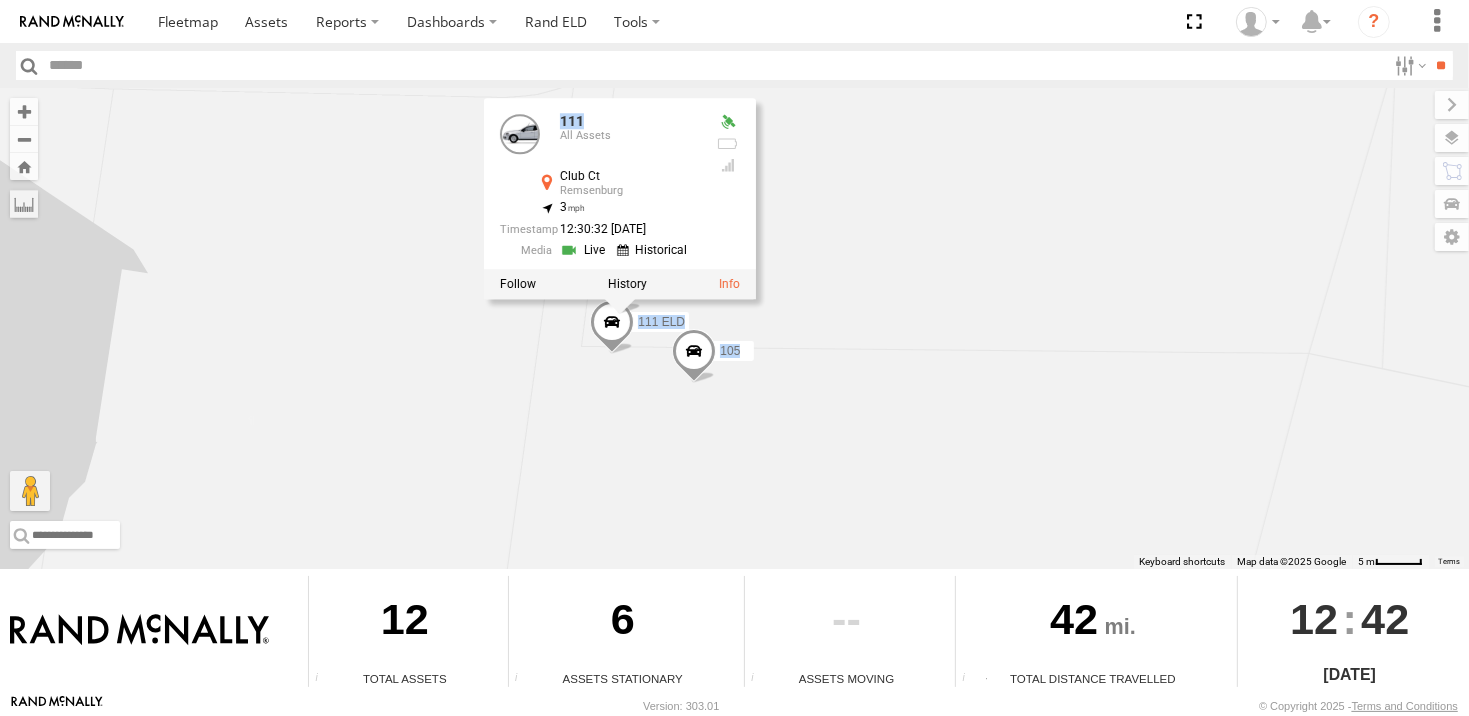 drag, startPoint x: 644, startPoint y: 121, endPoint x: 1227, endPoint y: 256, distance: 598.4263 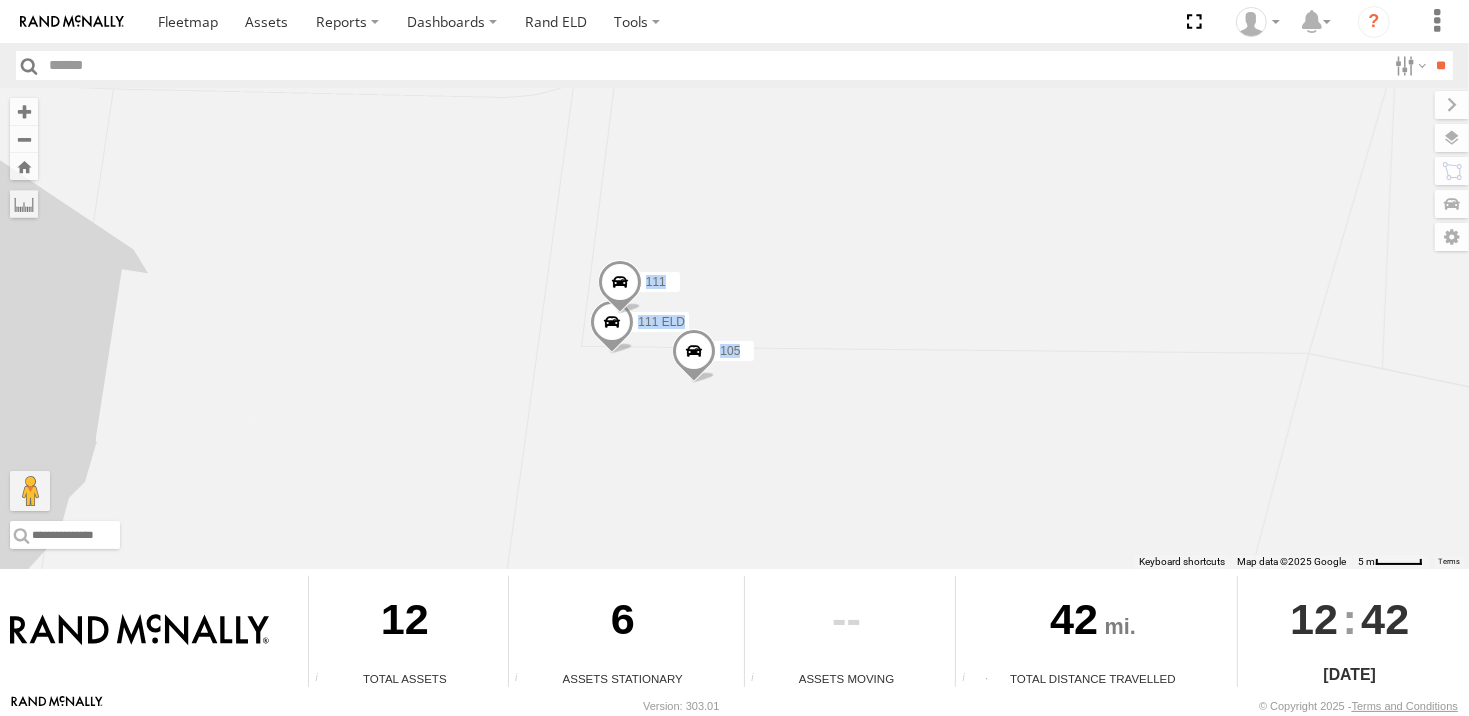 click at bounding box center (619, 287) 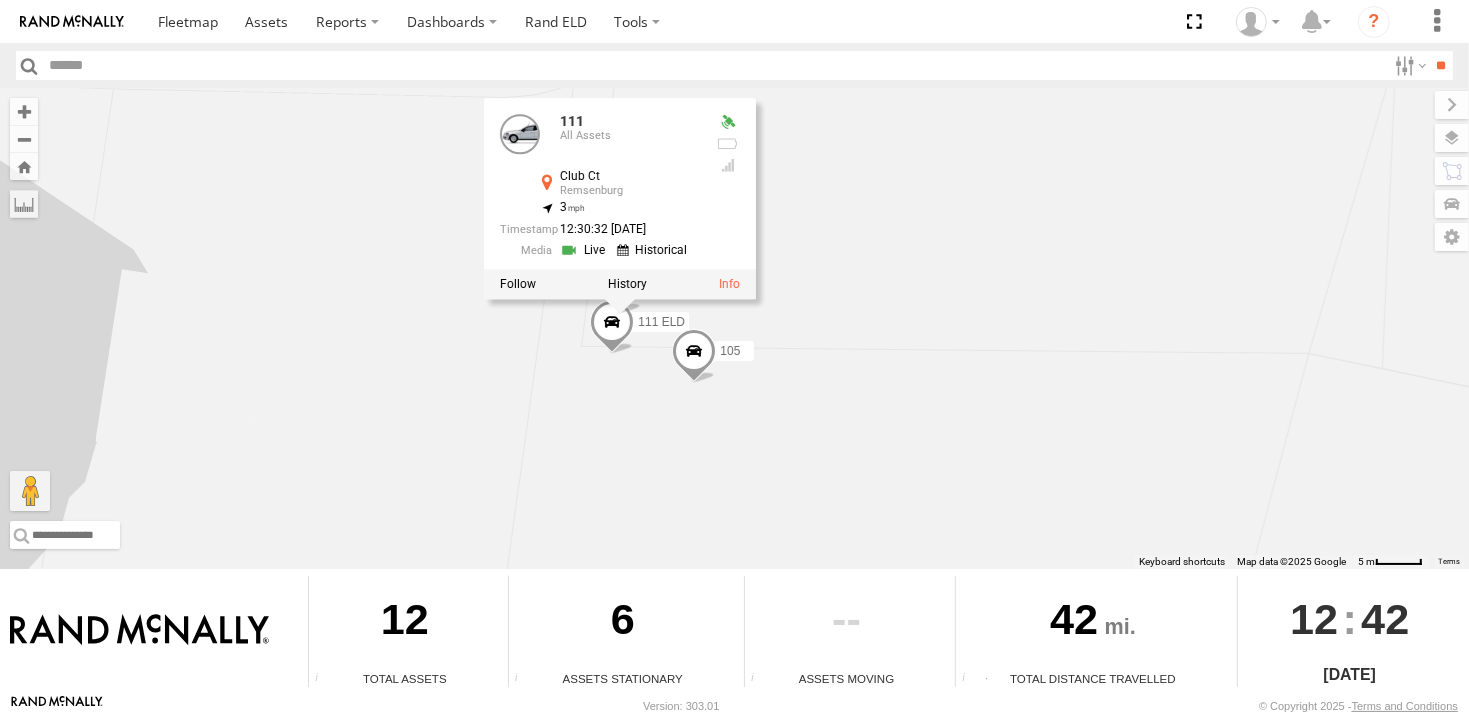 click at bounding box center [584, 249] 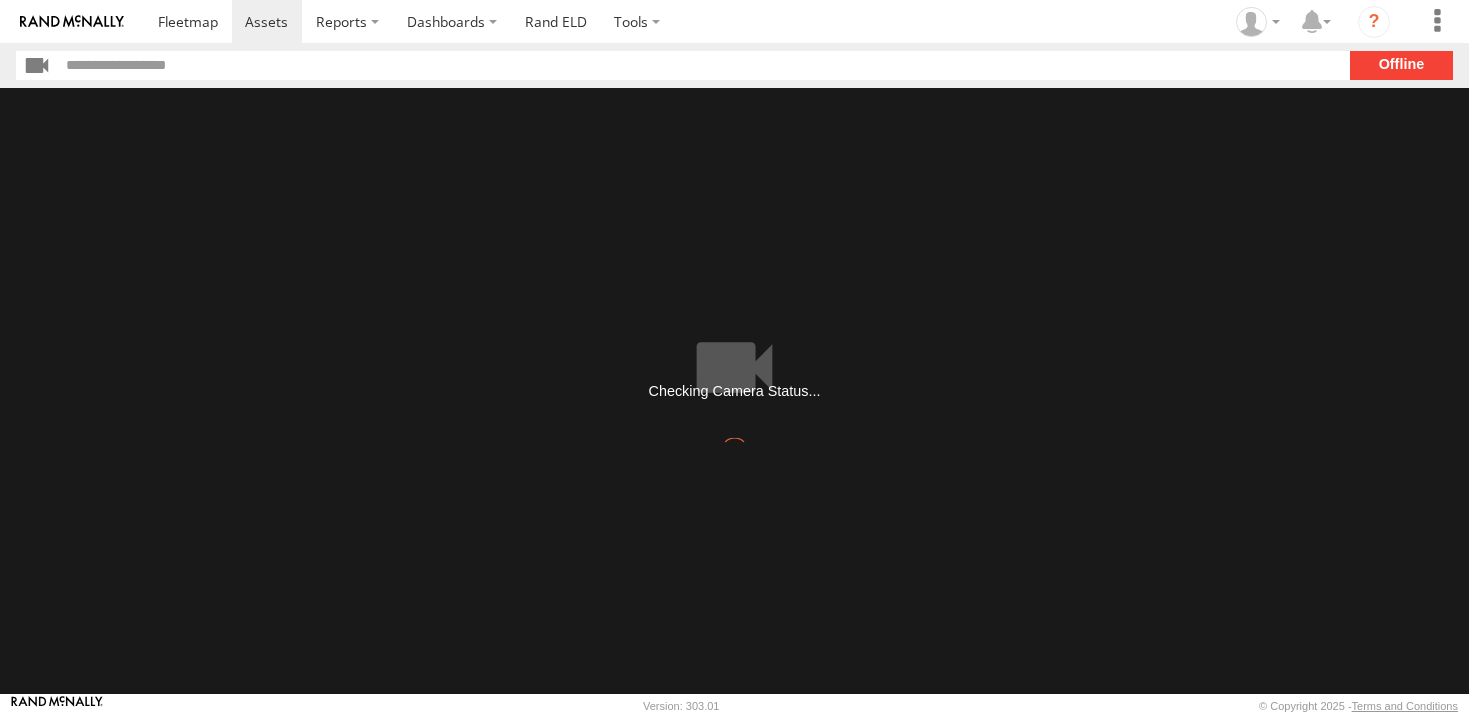 scroll, scrollTop: 0, scrollLeft: 0, axis: both 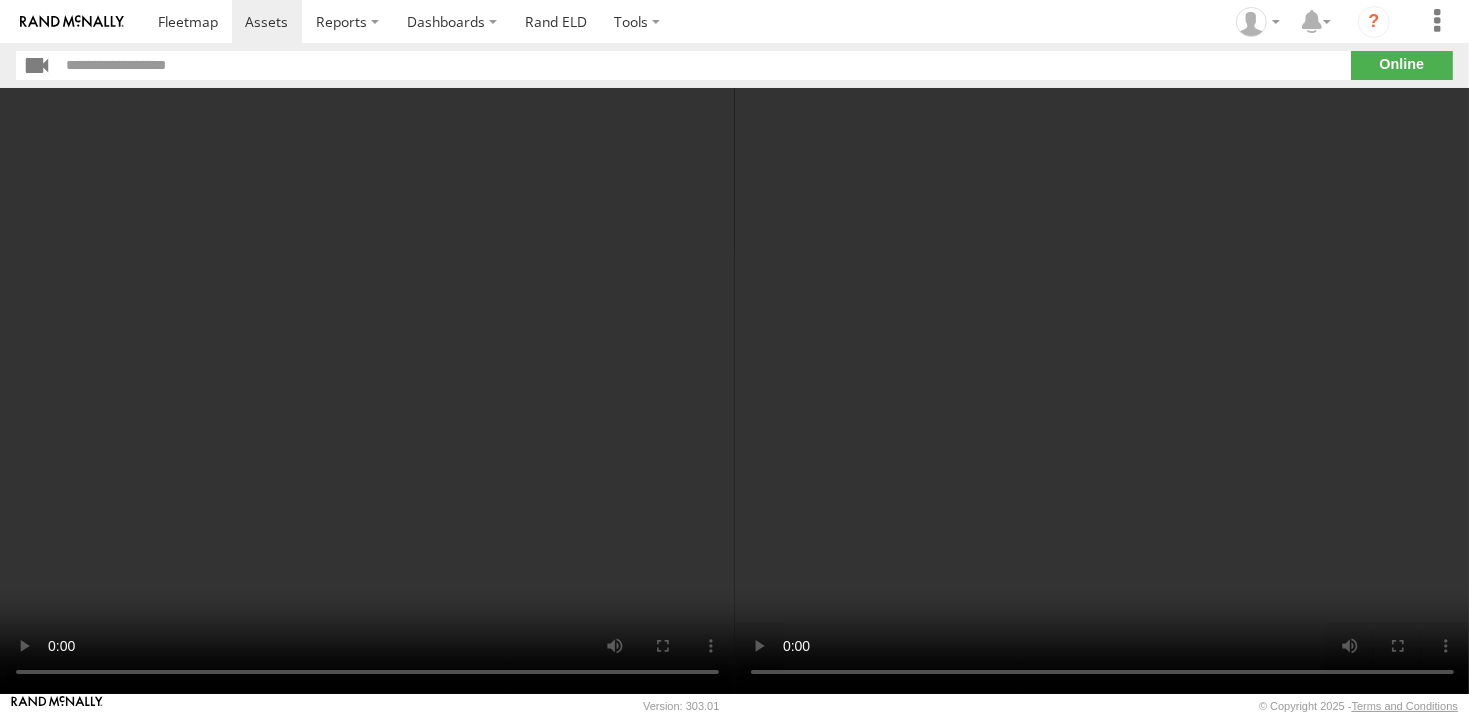 click at bounding box center [367, 391] 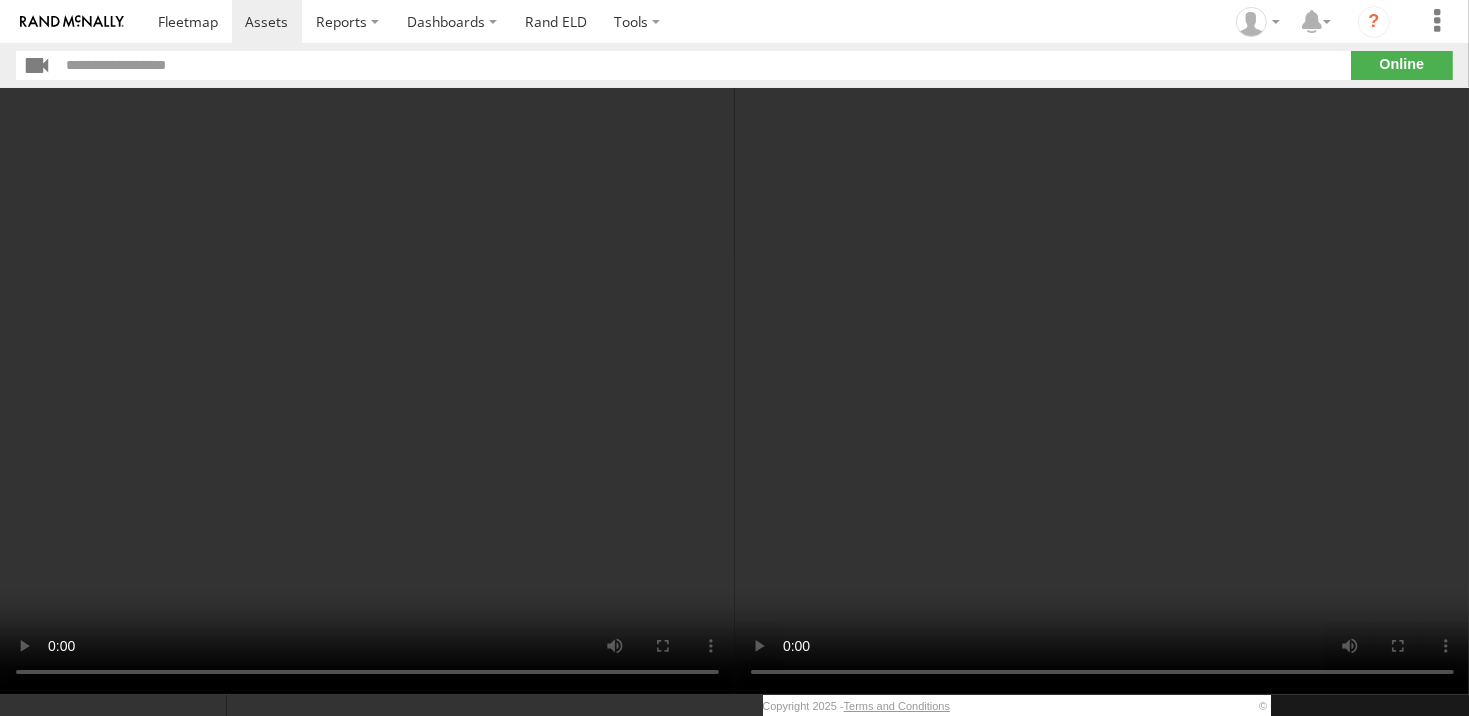 click at bounding box center [367, 391] 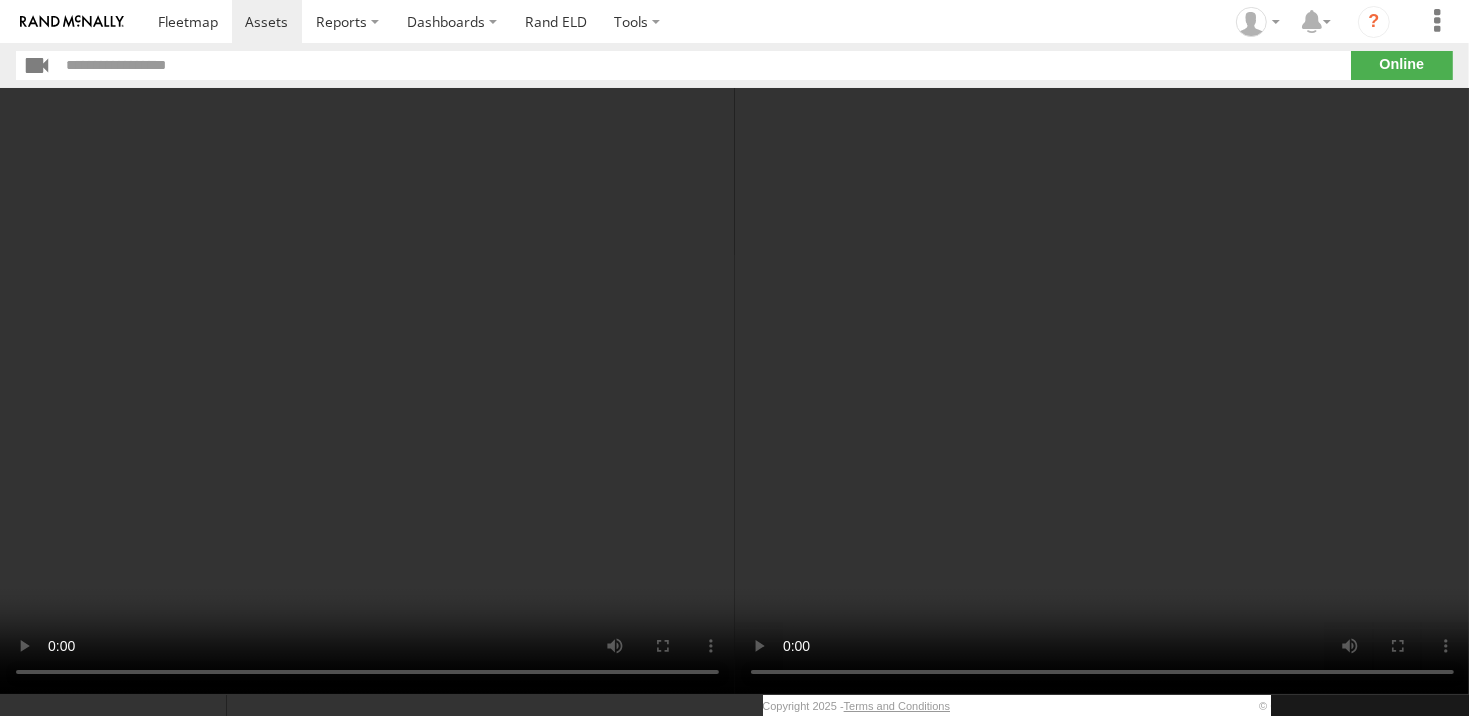 click at bounding box center (1102, 391) 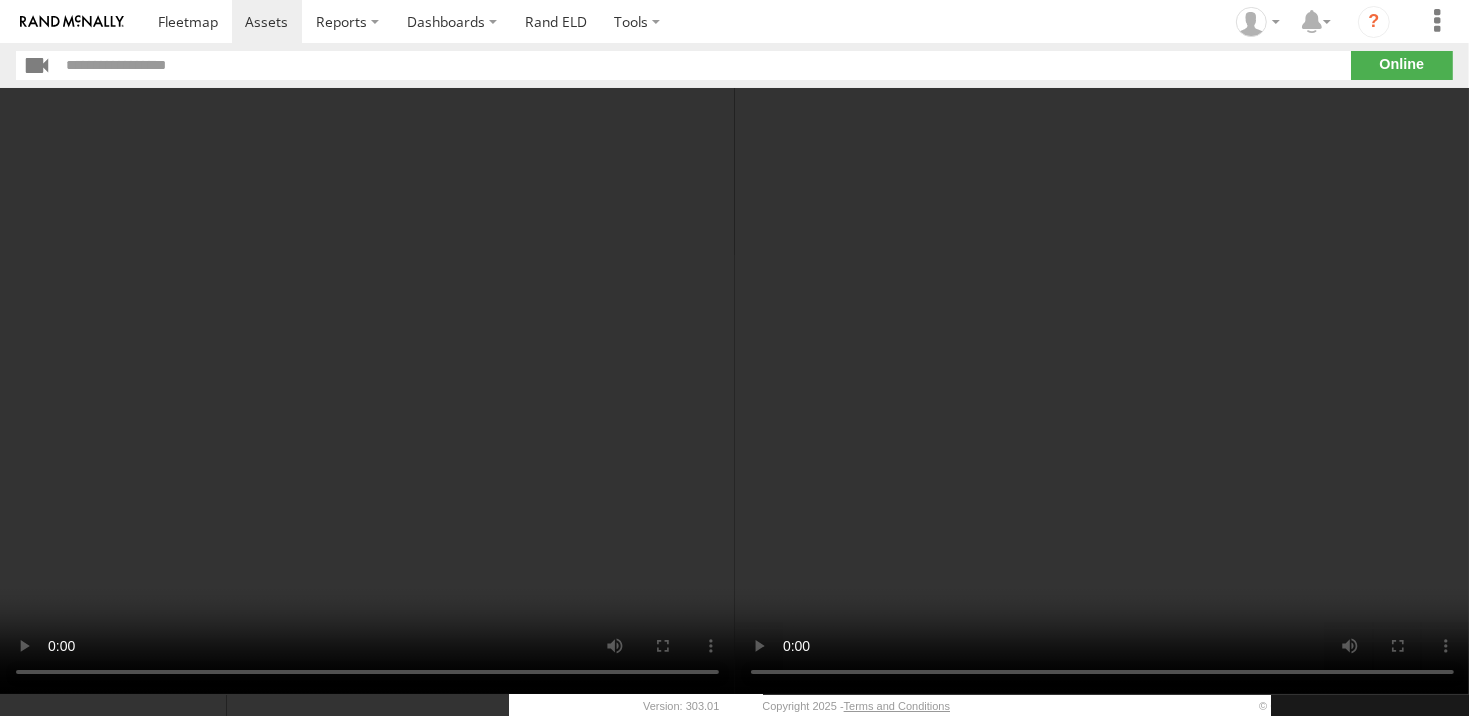 click at bounding box center (367, 391) 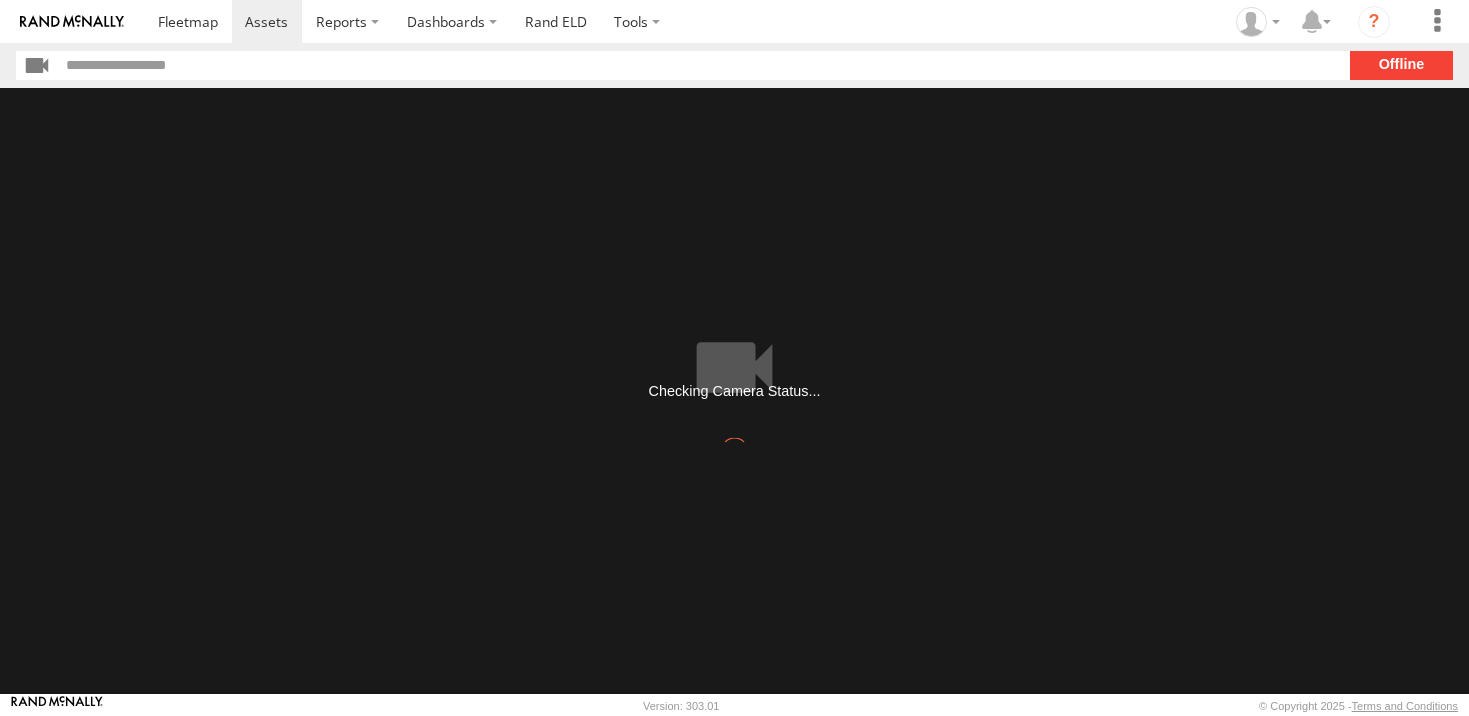 scroll, scrollTop: 0, scrollLeft: 0, axis: both 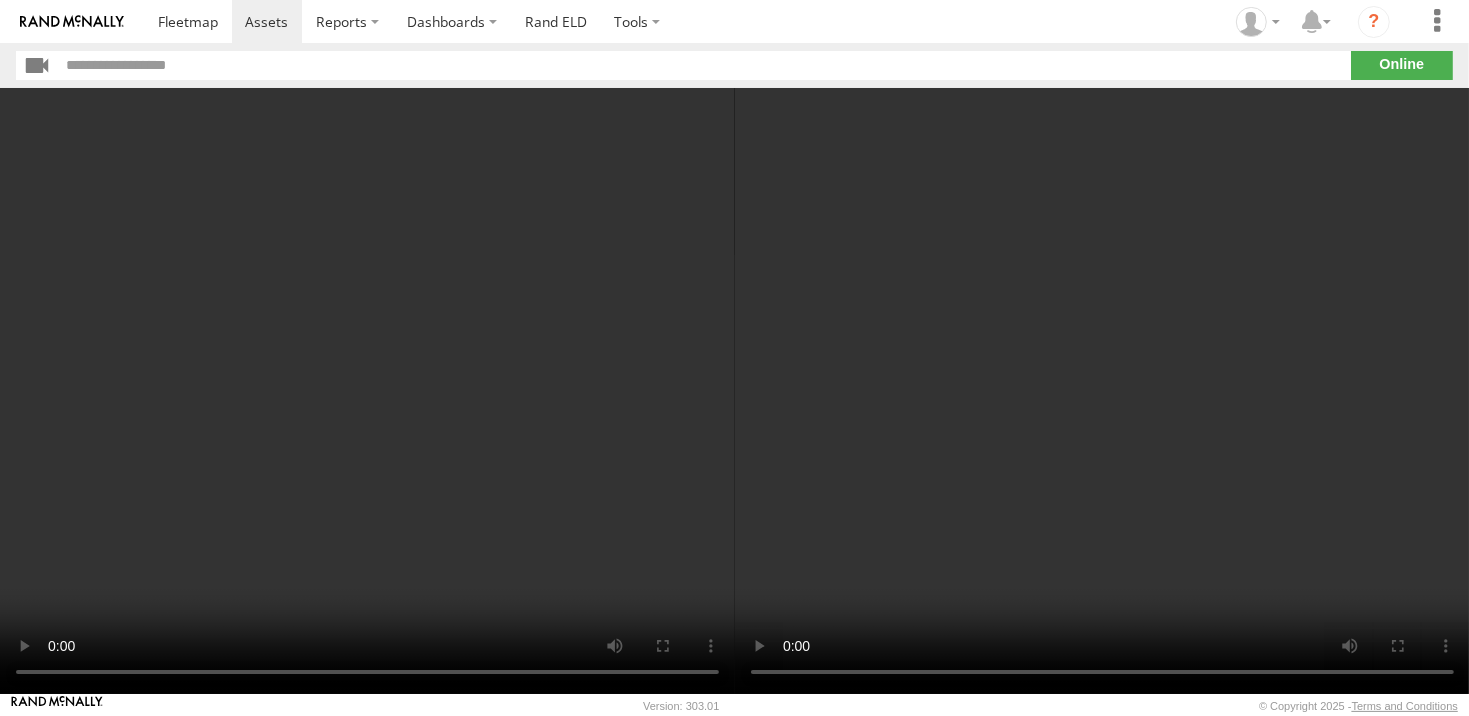 click at bounding box center [367, 391] 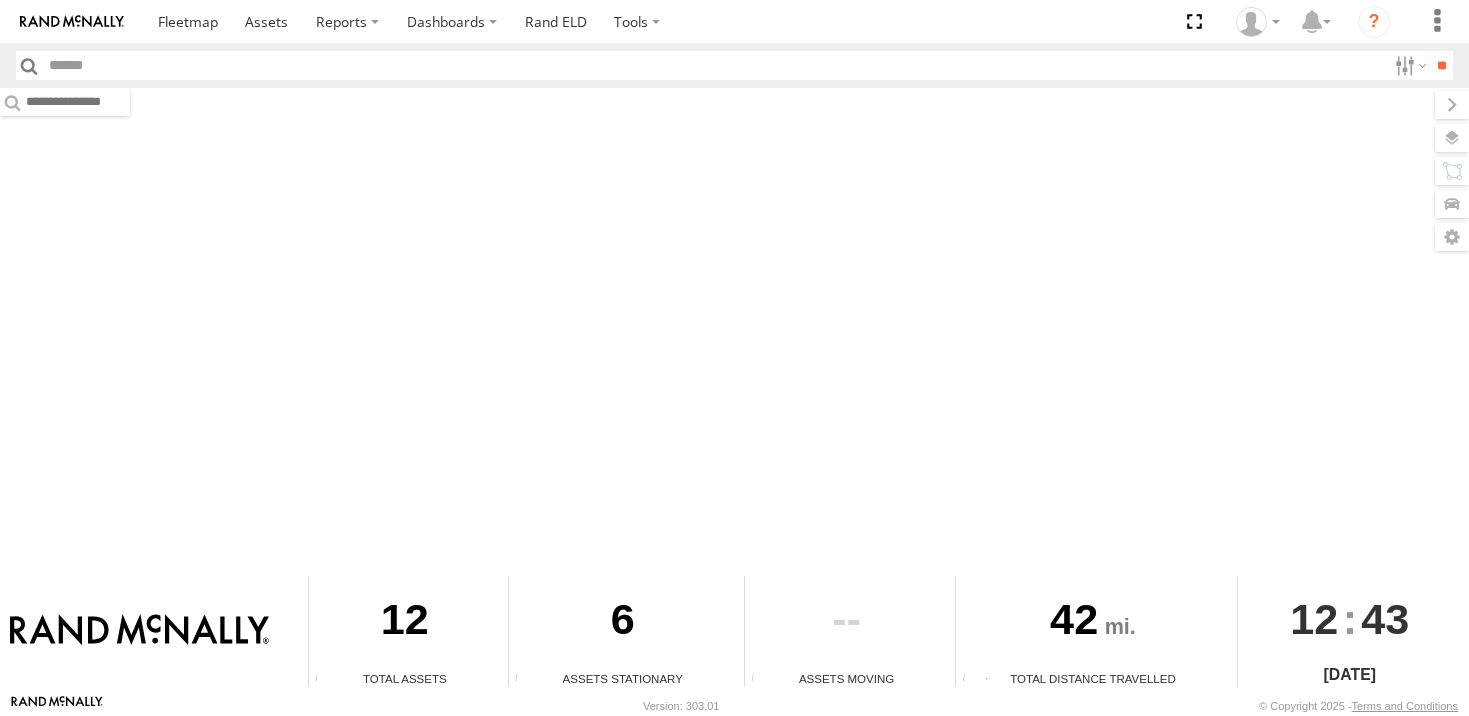scroll, scrollTop: 0, scrollLeft: 0, axis: both 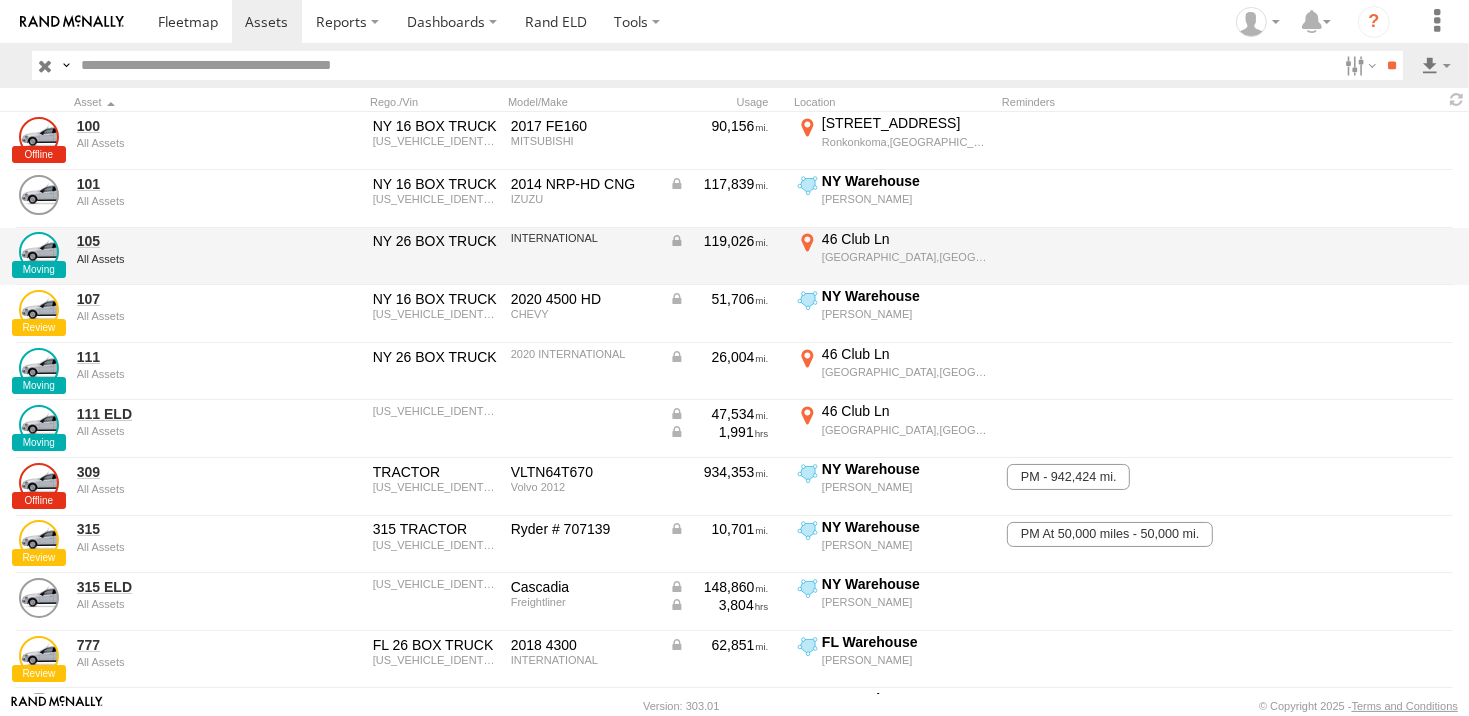 click on "46 Club Ln" at bounding box center [906, 239] 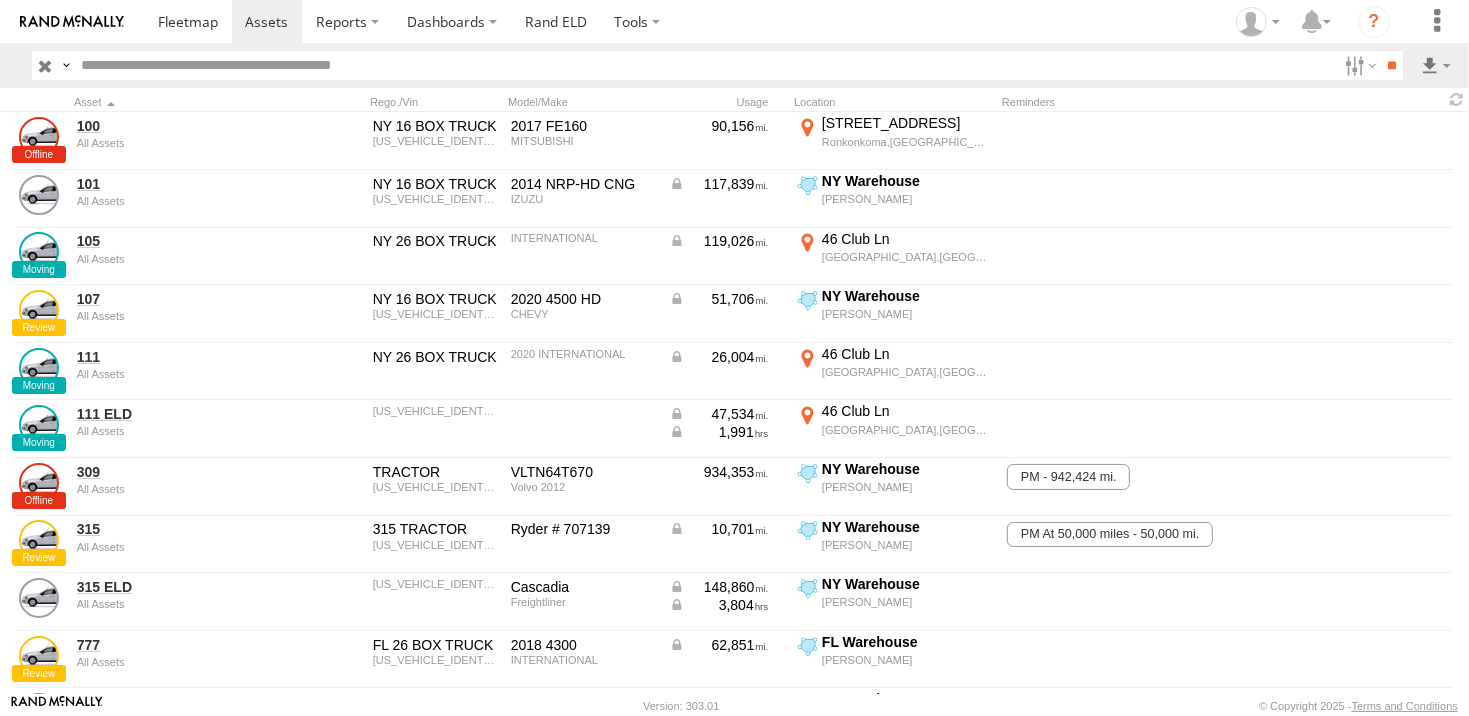 click on "×" at bounding box center [0, 0] 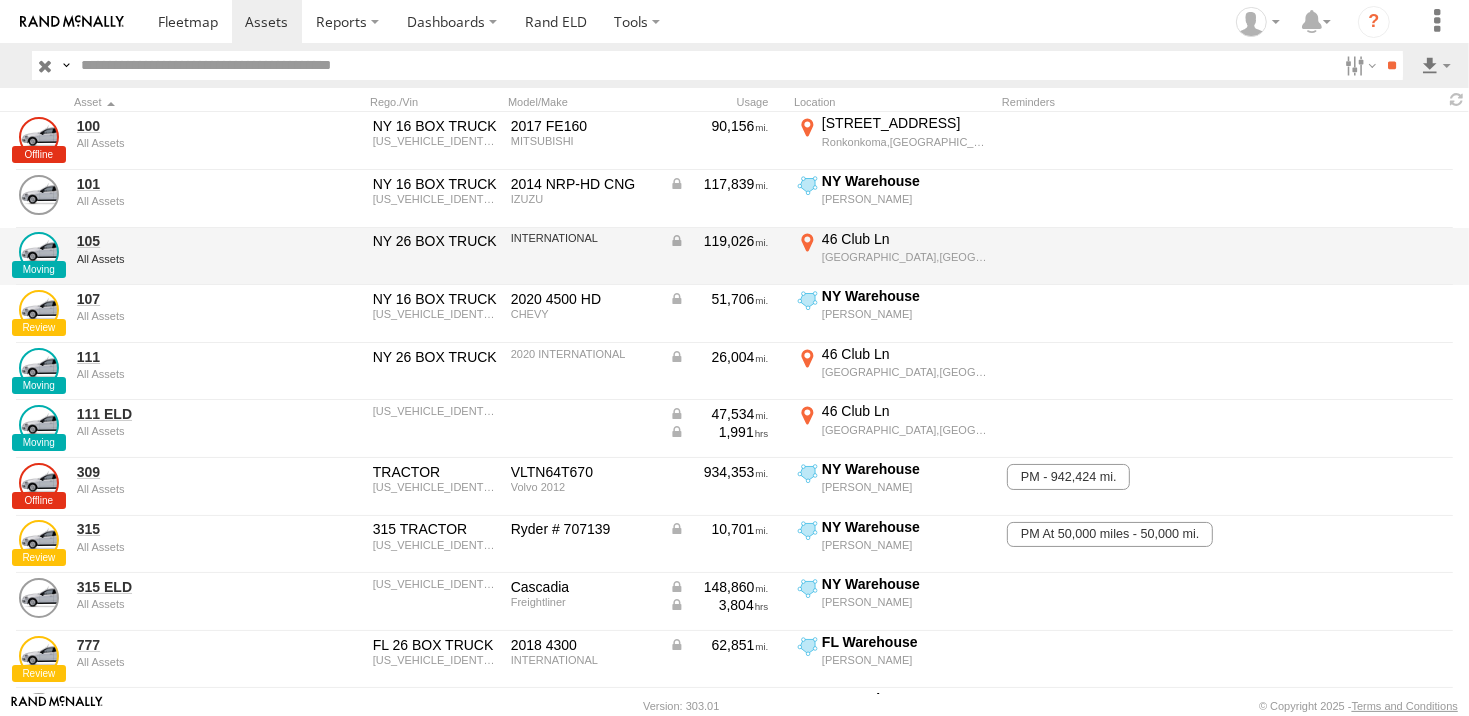 click on "105
All Assets" at bounding box center (174, 257) 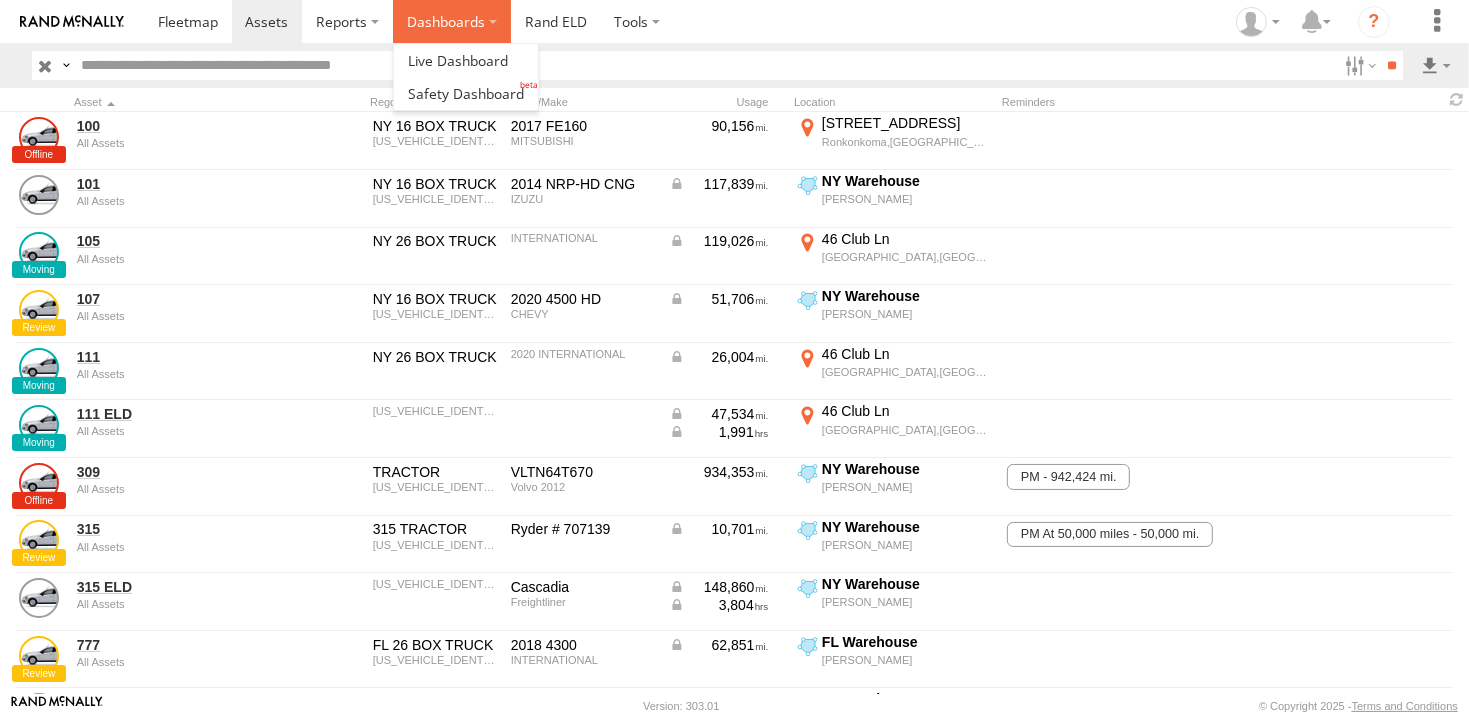 click on "Dashboards" at bounding box center [452, 21] 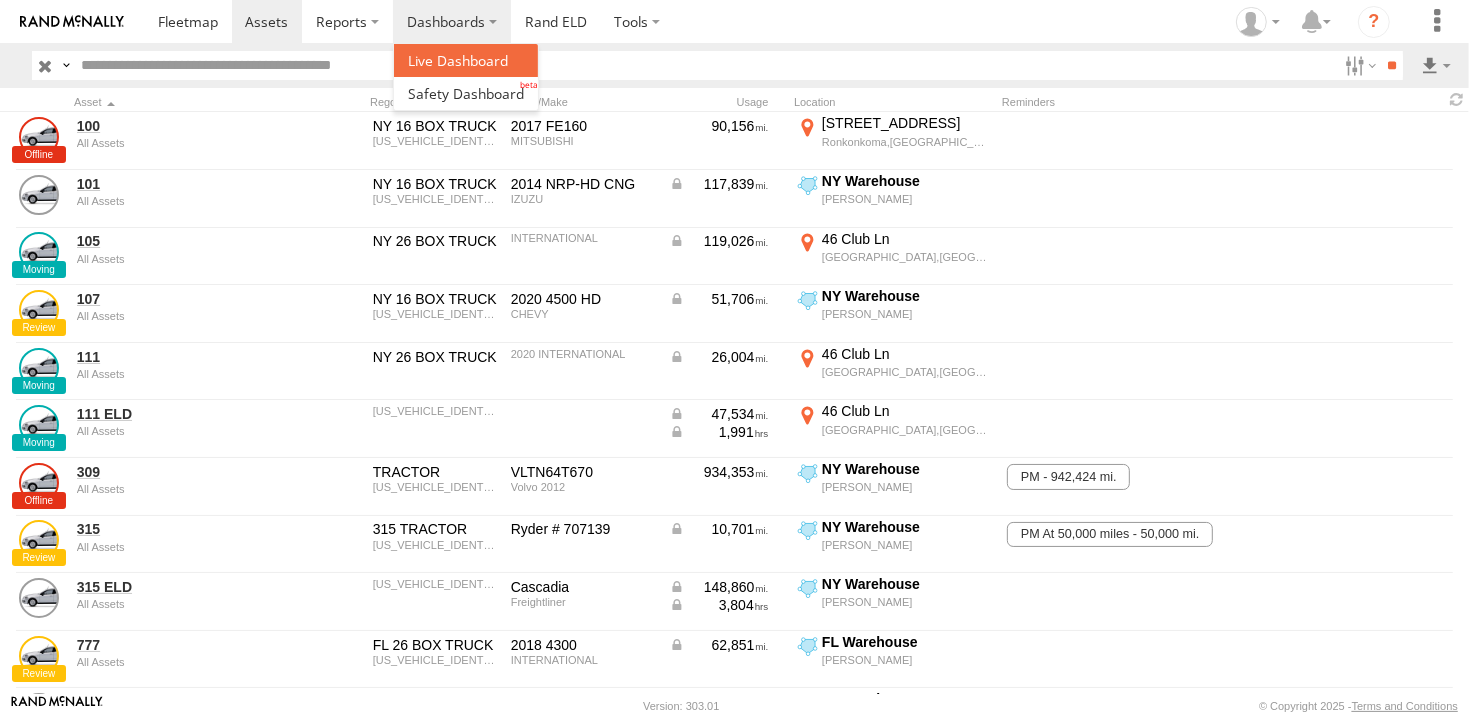 click at bounding box center [458, 60] 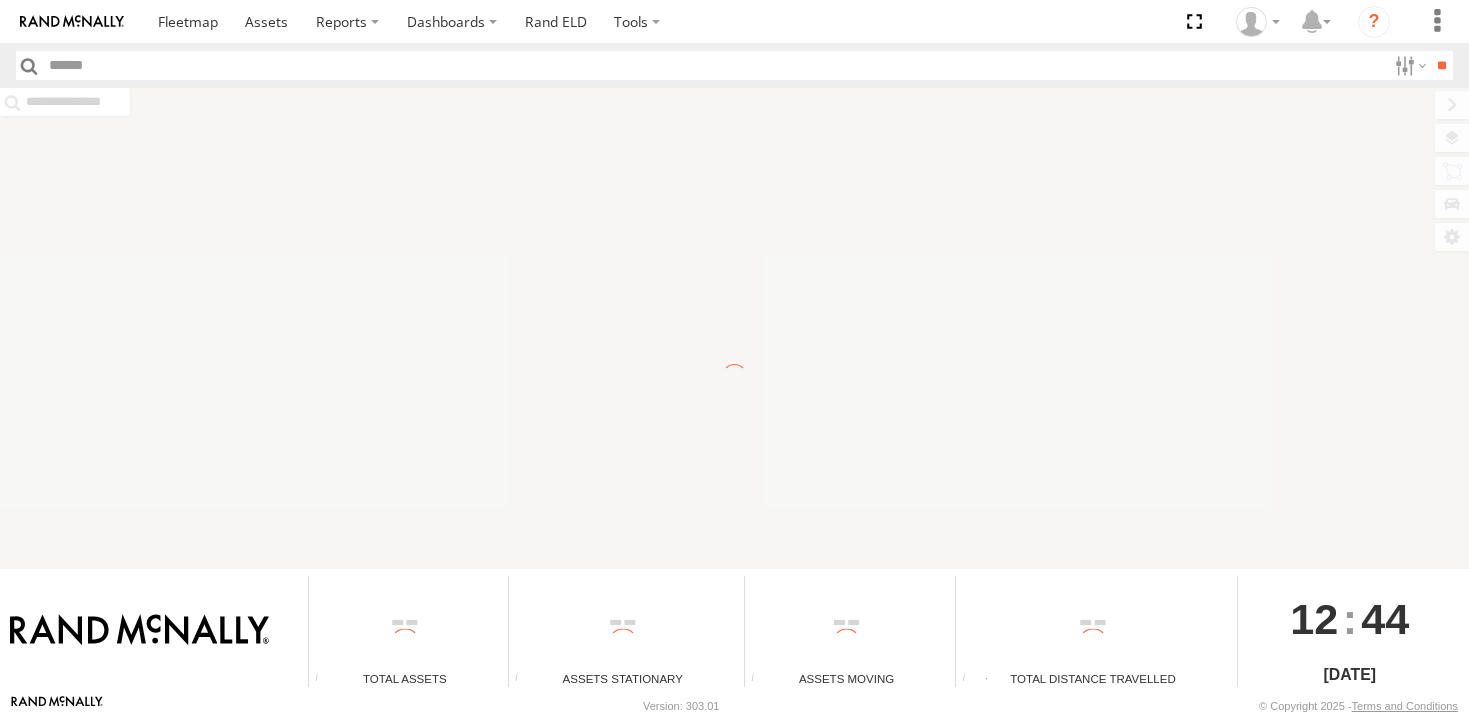 scroll, scrollTop: 0, scrollLeft: 0, axis: both 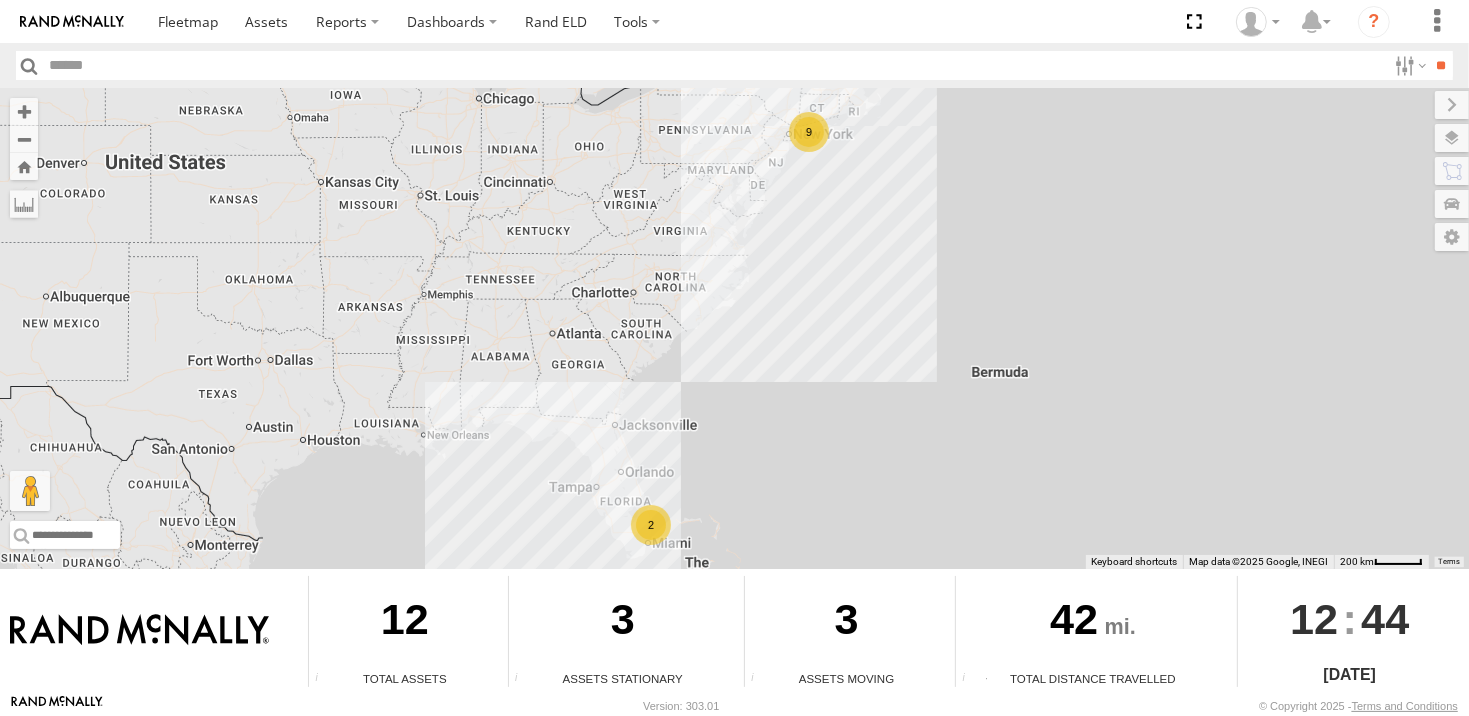 click on "9" at bounding box center [809, 132] 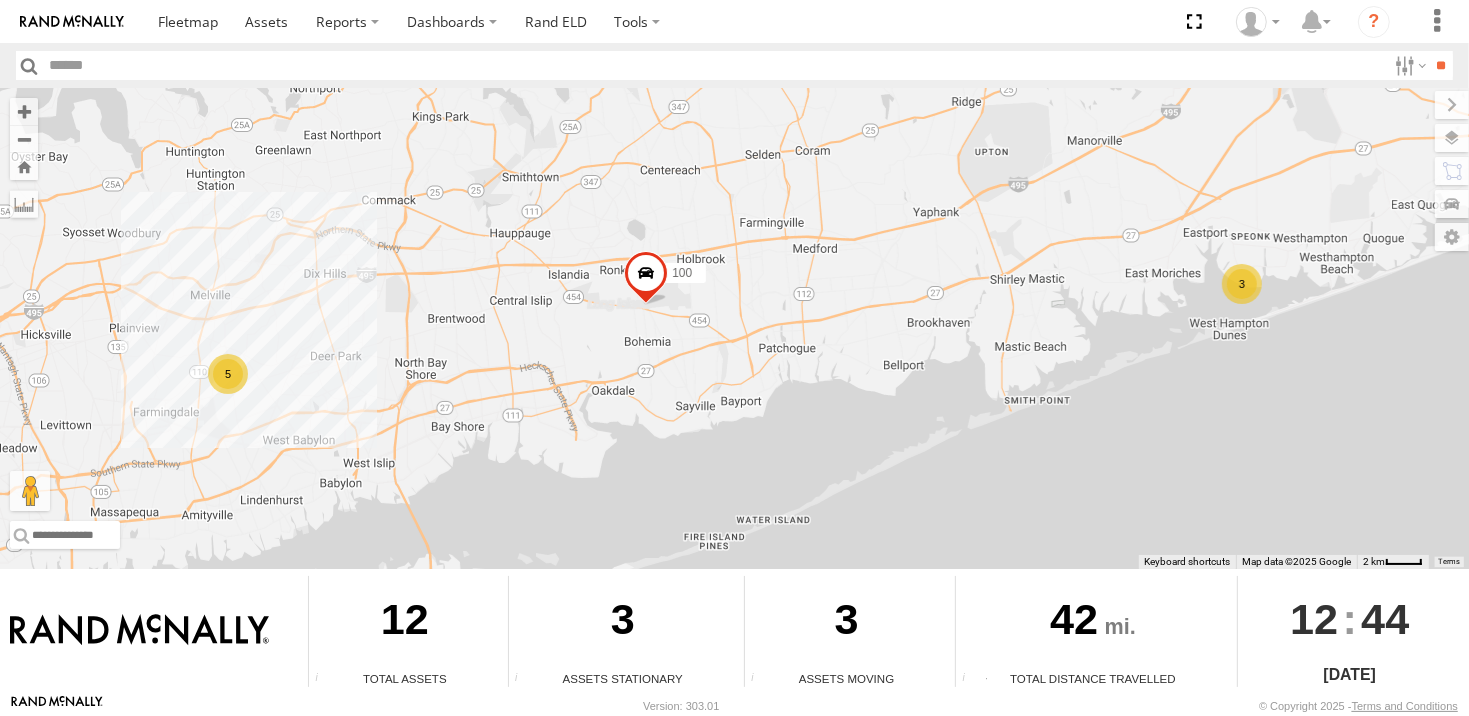 click on "3" at bounding box center [1242, 284] 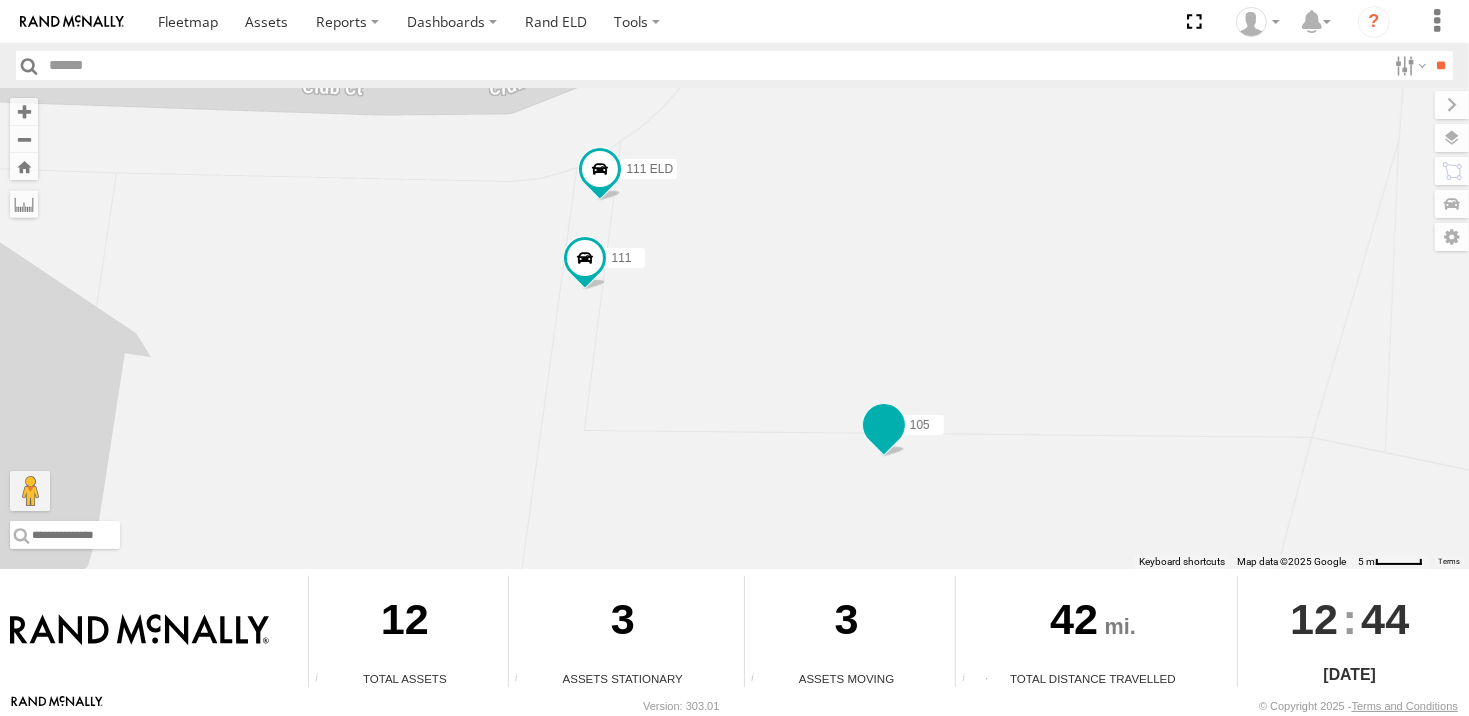 click at bounding box center (883, 425) 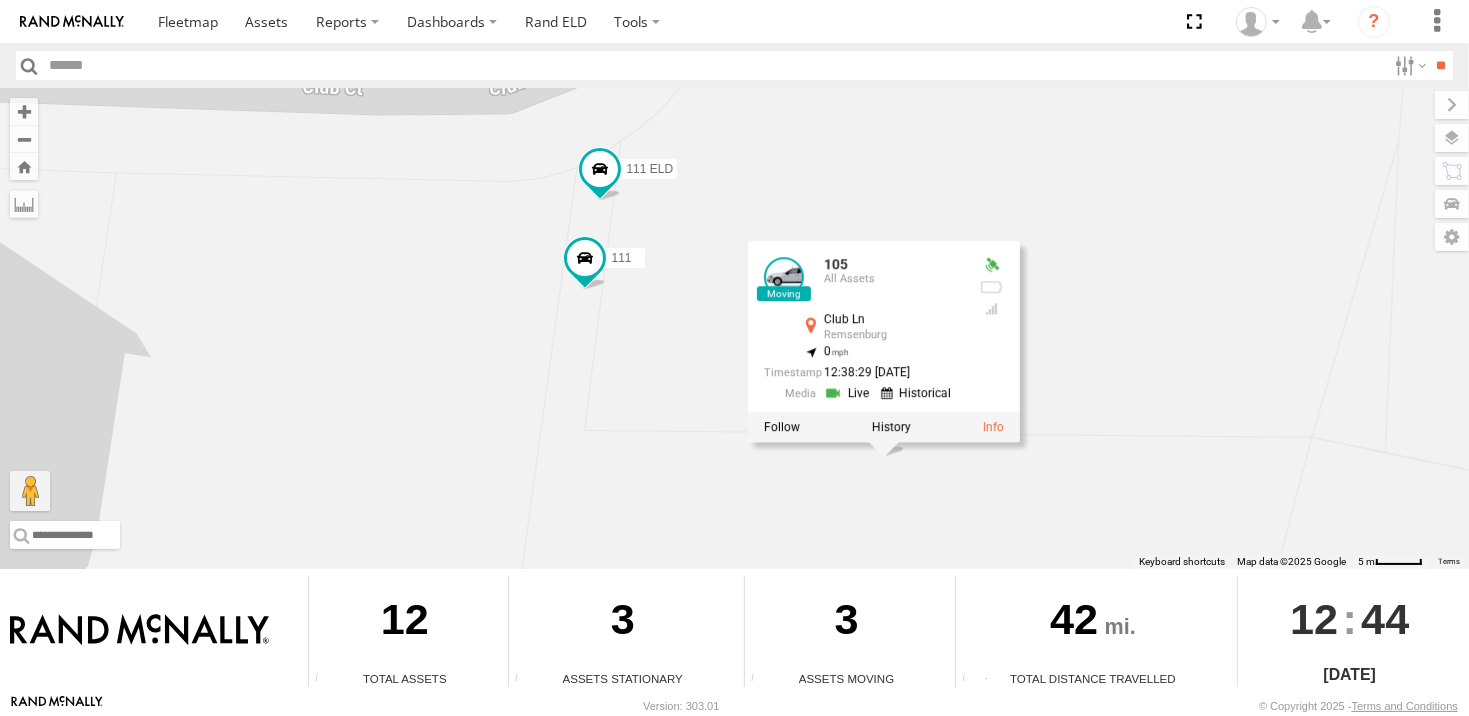 click at bounding box center [848, 392] 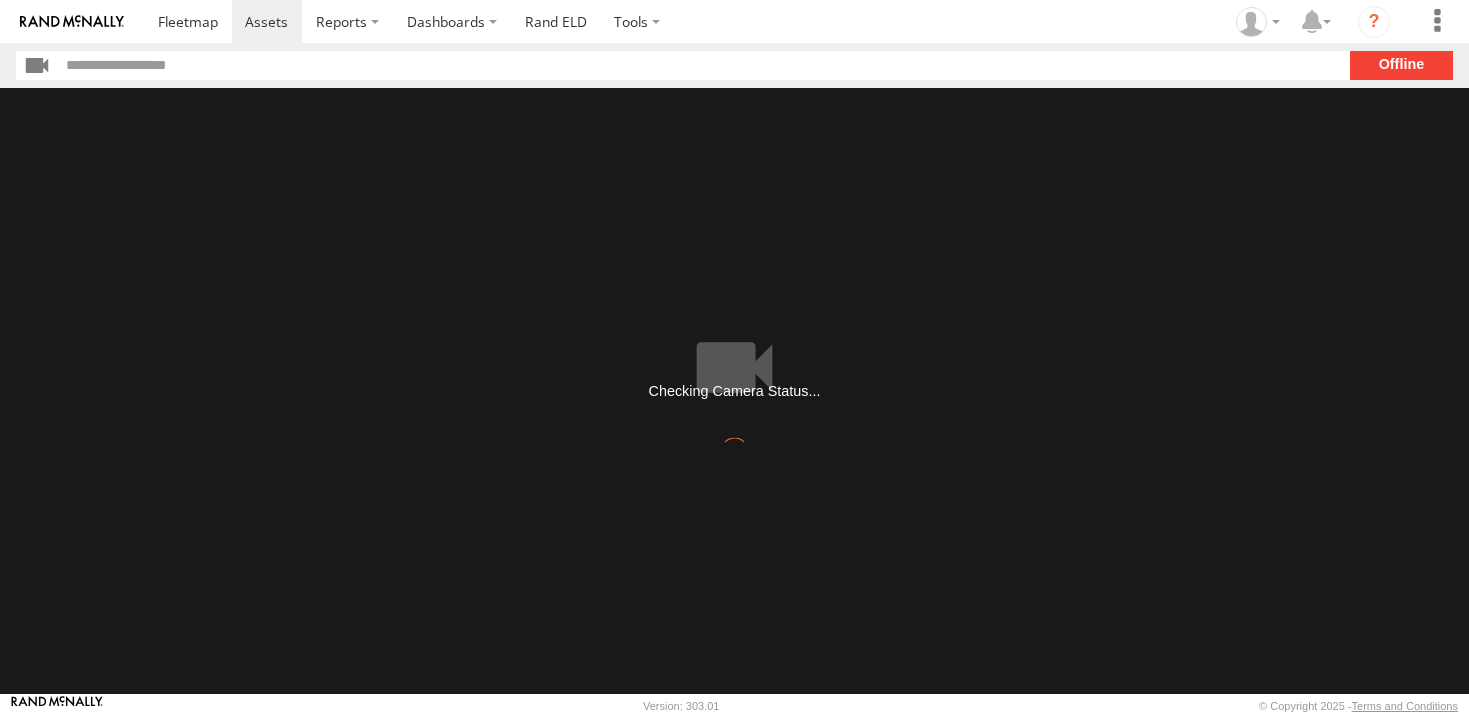 scroll, scrollTop: 0, scrollLeft: 0, axis: both 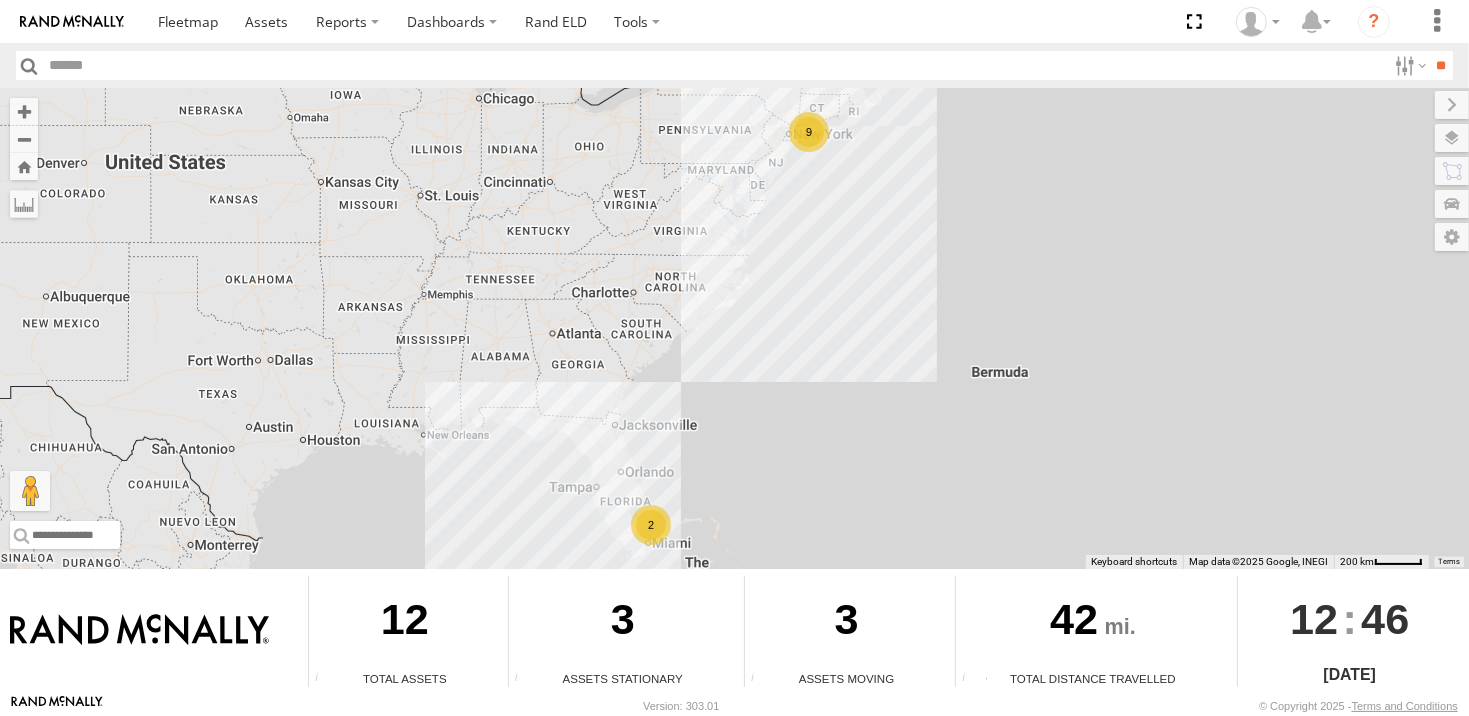 click on "9" at bounding box center (809, 132) 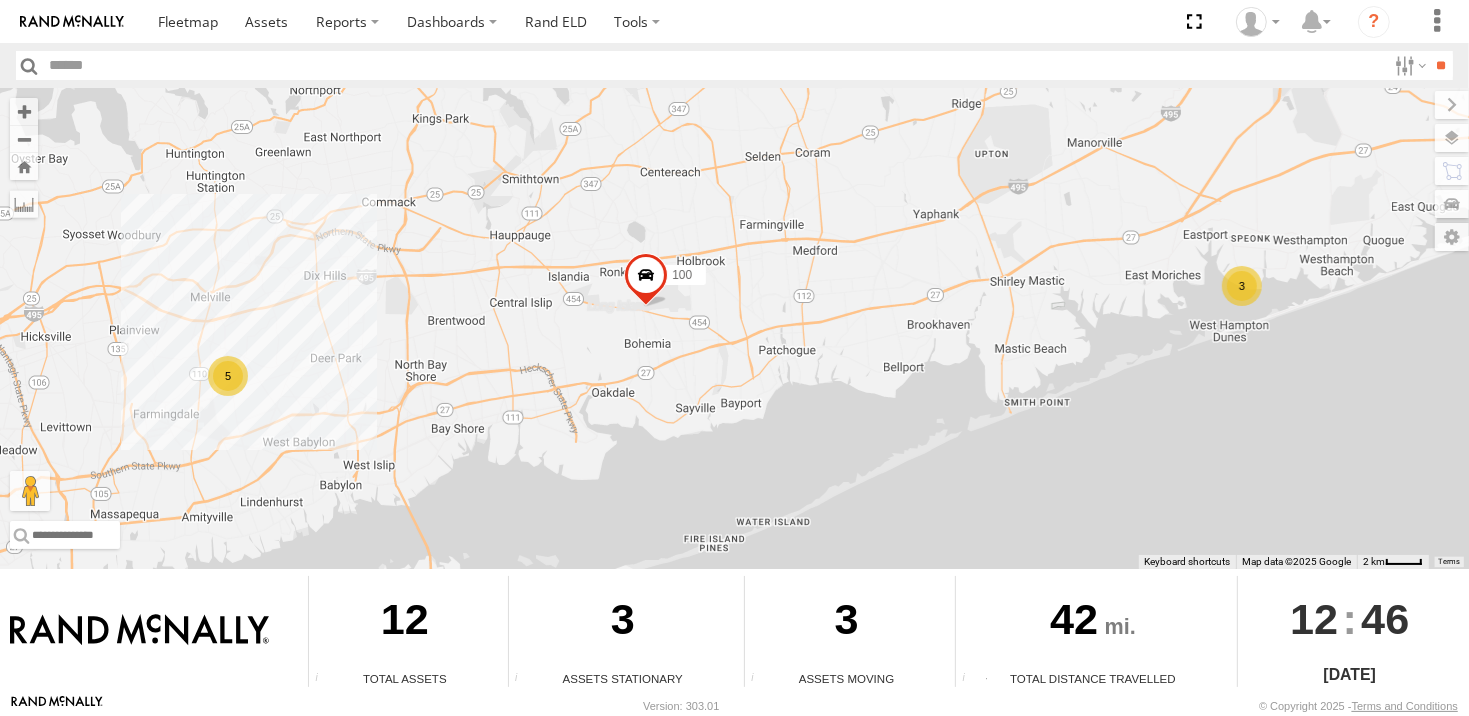 click on "3" at bounding box center [1242, 286] 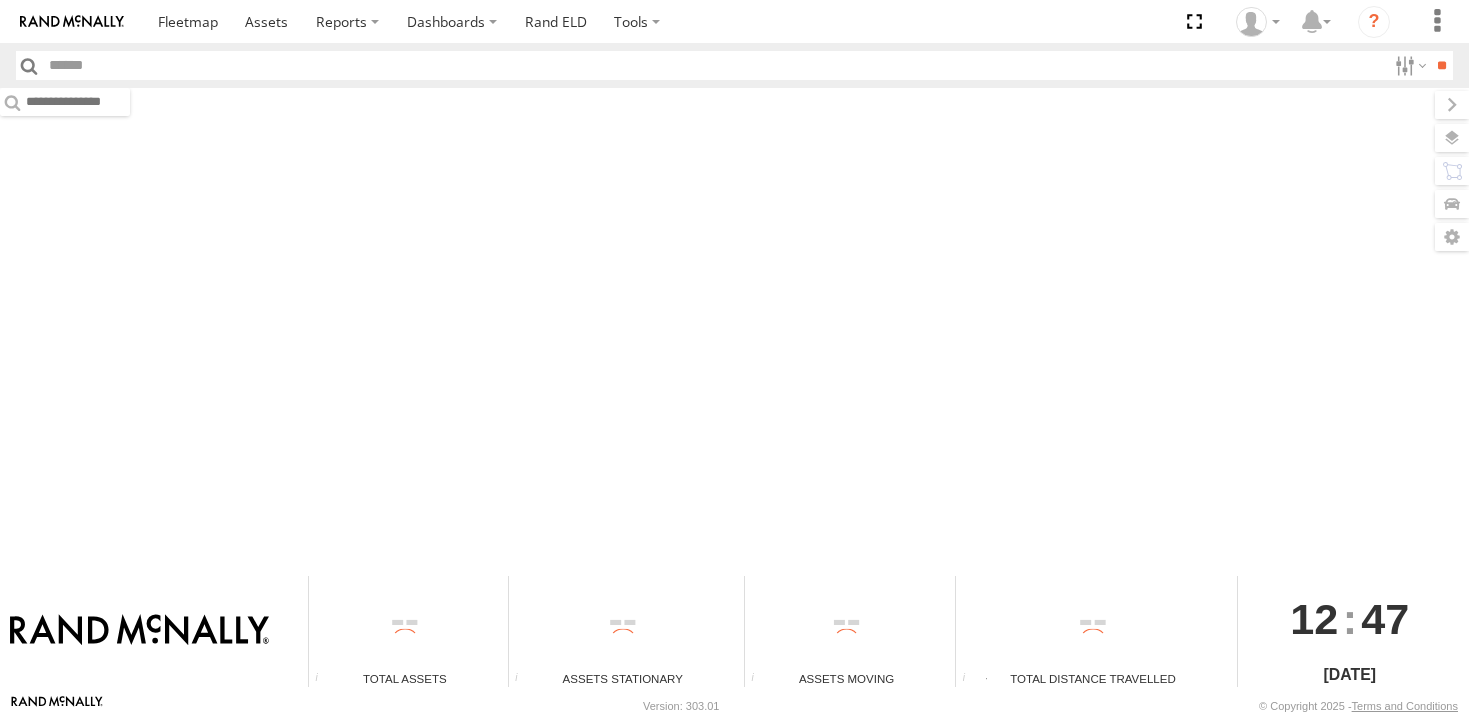 scroll, scrollTop: 0, scrollLeft: 0, axis: both 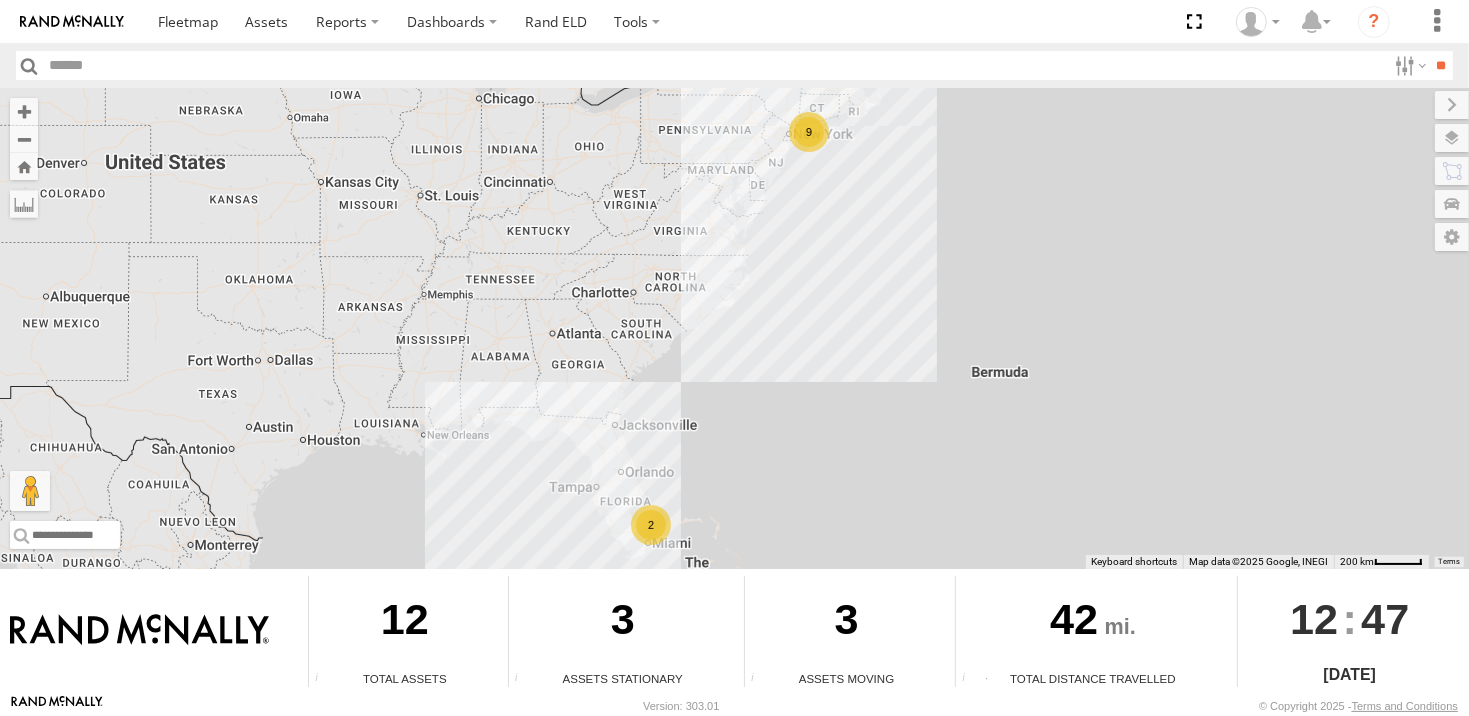 click on "9" at bounding box center [809, 132] 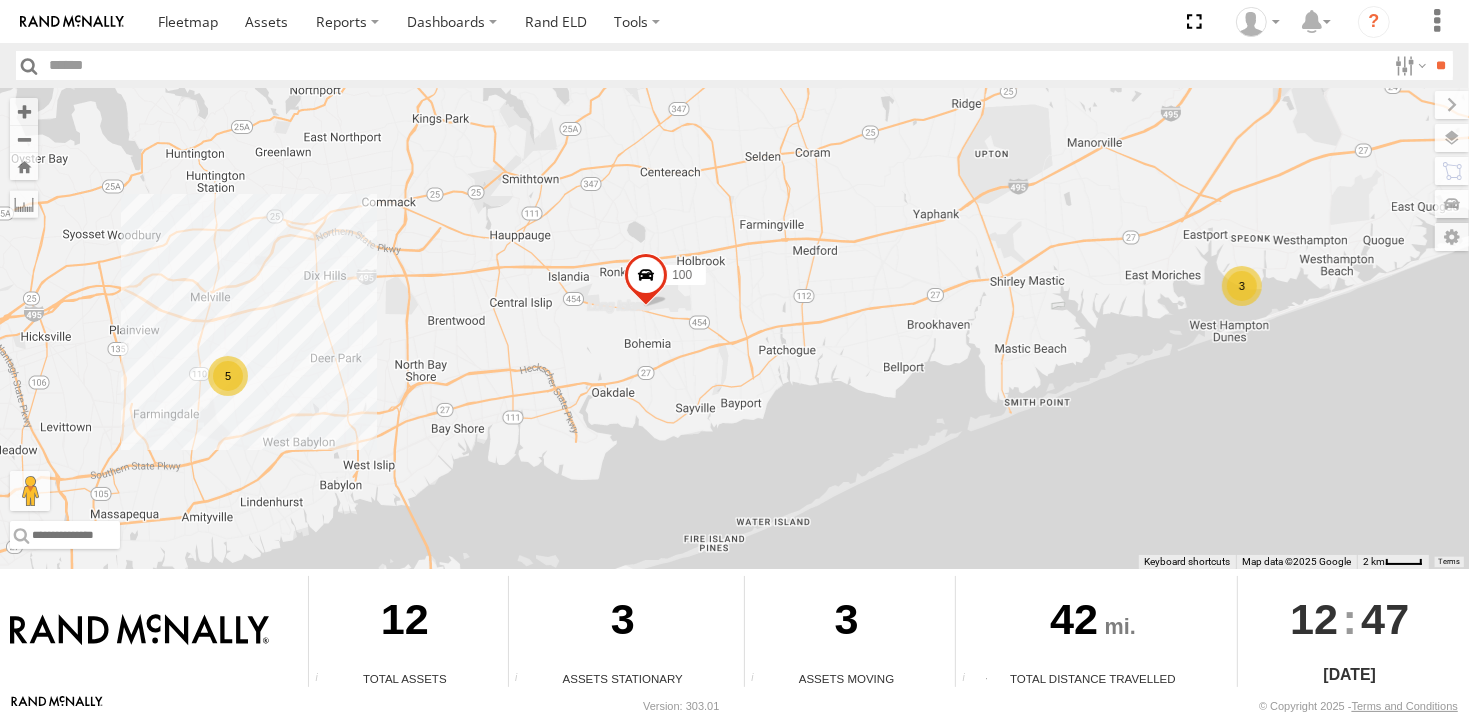 click on "3" at bounding box center [1242, 286] 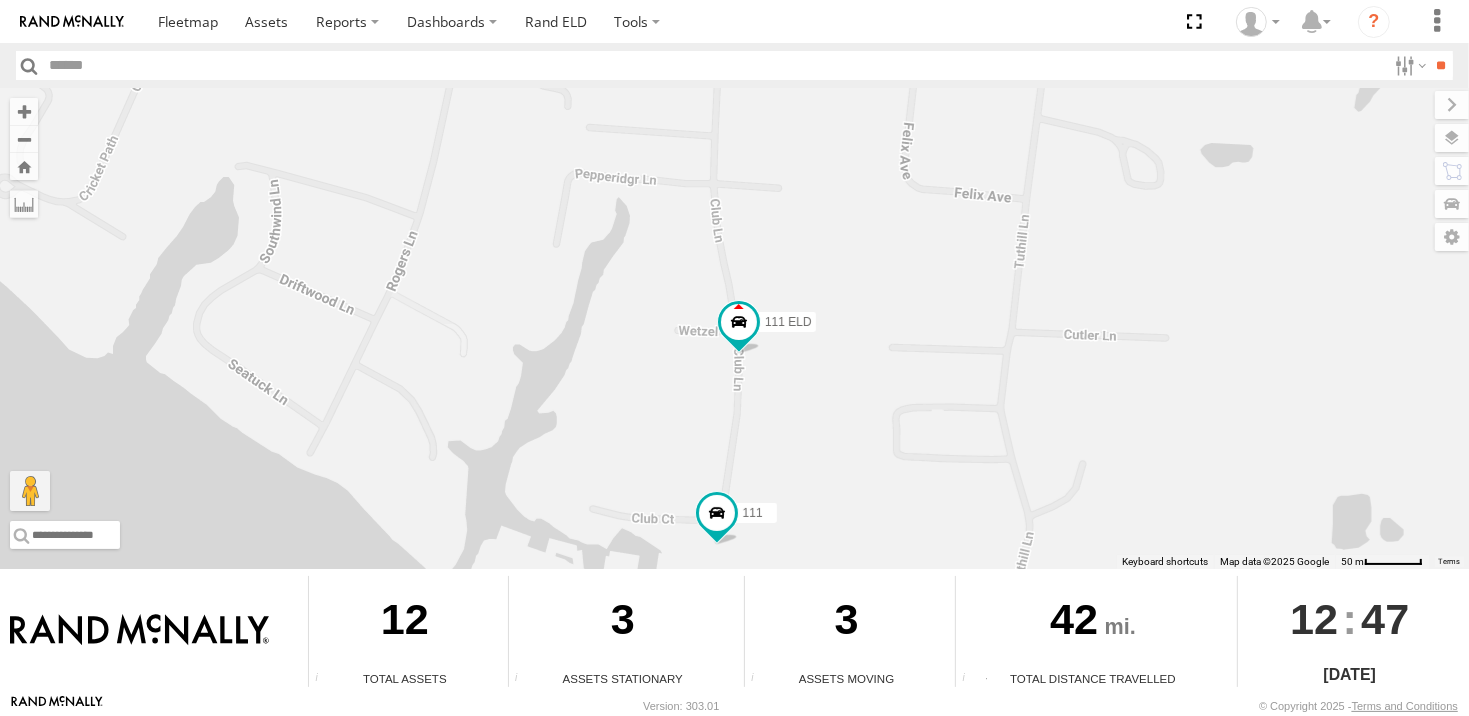 drag, startPoint x: 878, startPoint y: 291, endPoint x: 900, endPoint y: 408, distance: 119.05041 